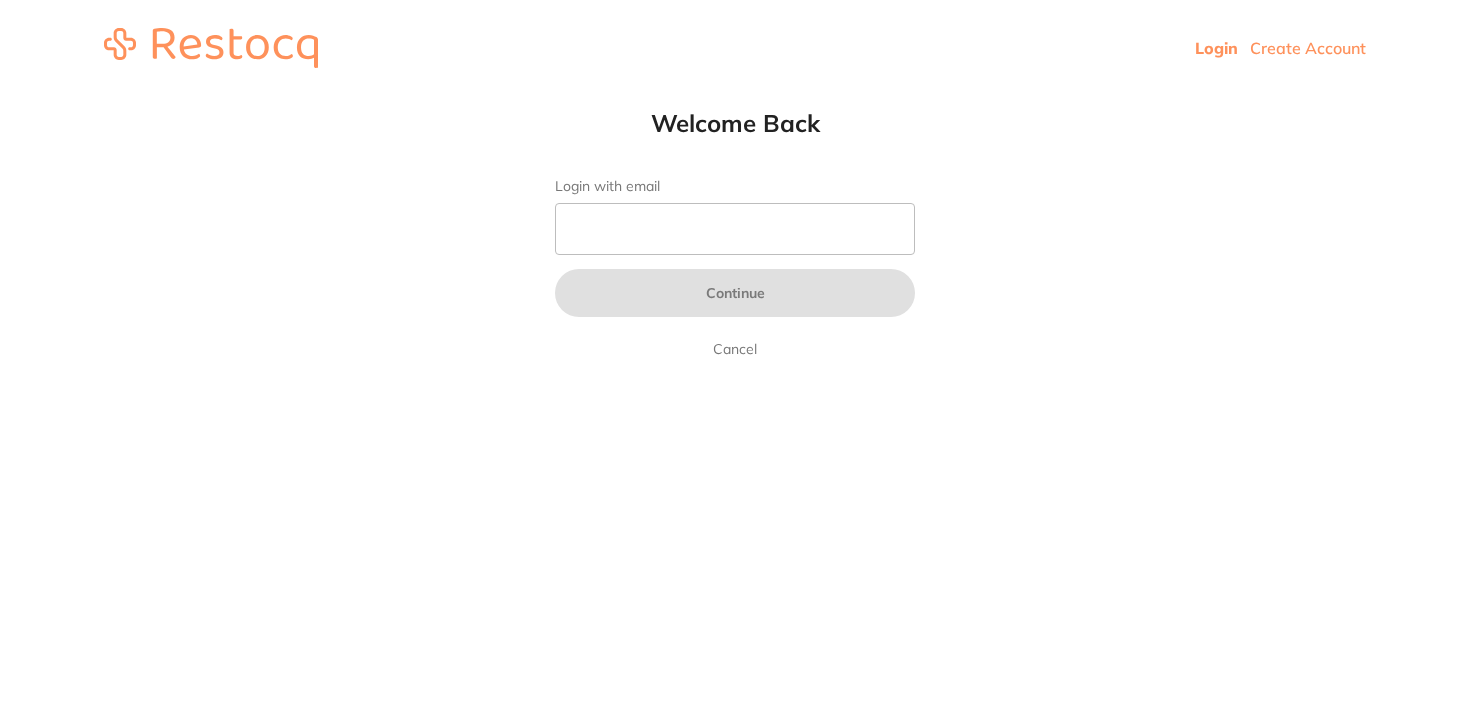 scroll, scrollTop: 0, scrollLeft: 0, axis: both 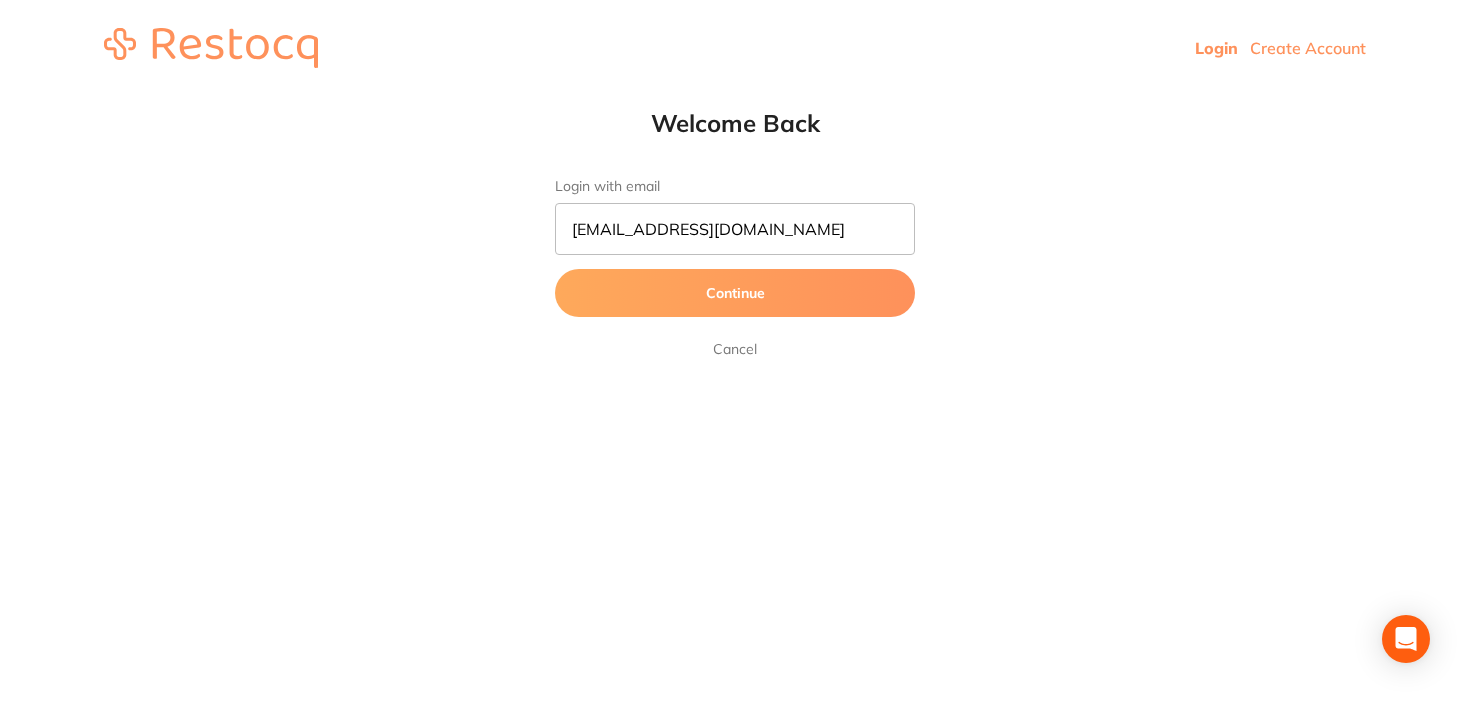 type on "[EMAIL_ADDRESS][DOMAIN_NAME]" 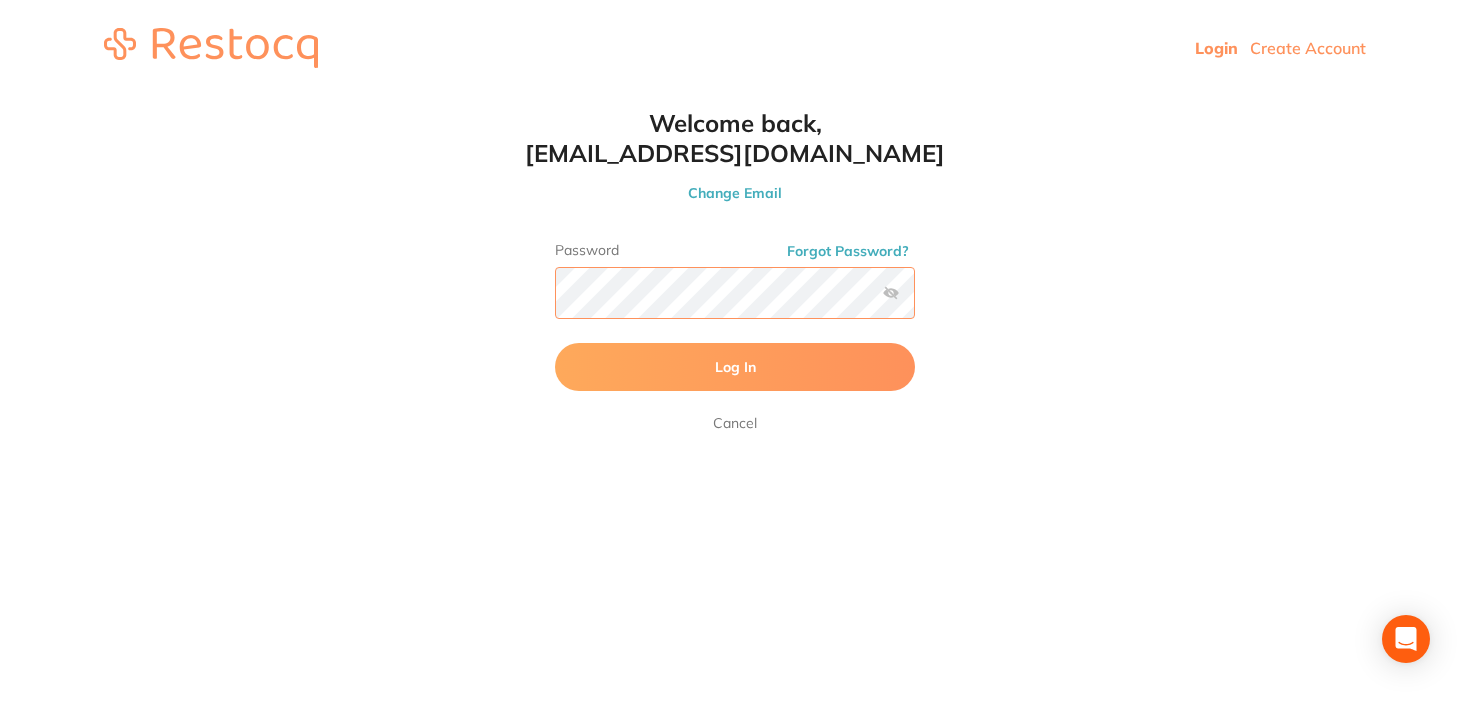 click on "Log In" at bounding box center [735, 367] 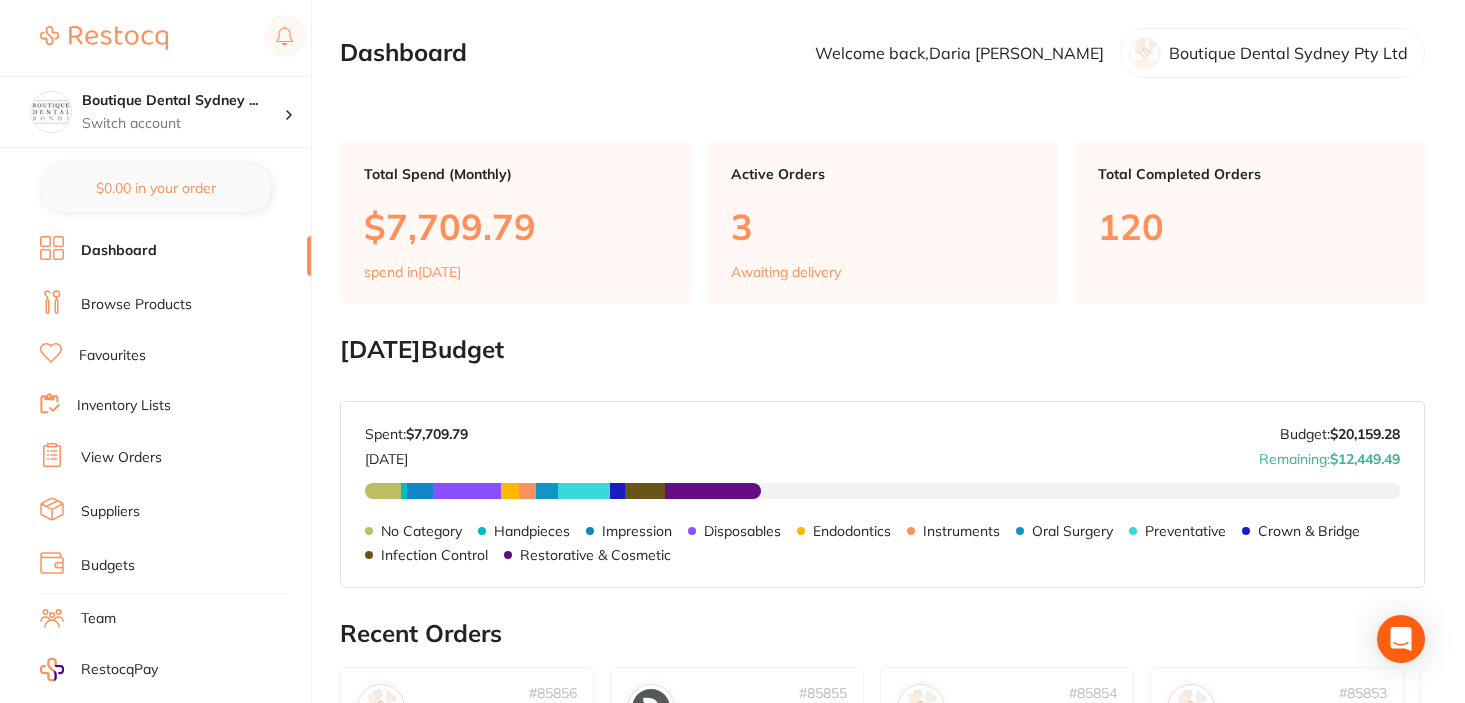 click on "Browse Products" at bounding box center (136, 305) 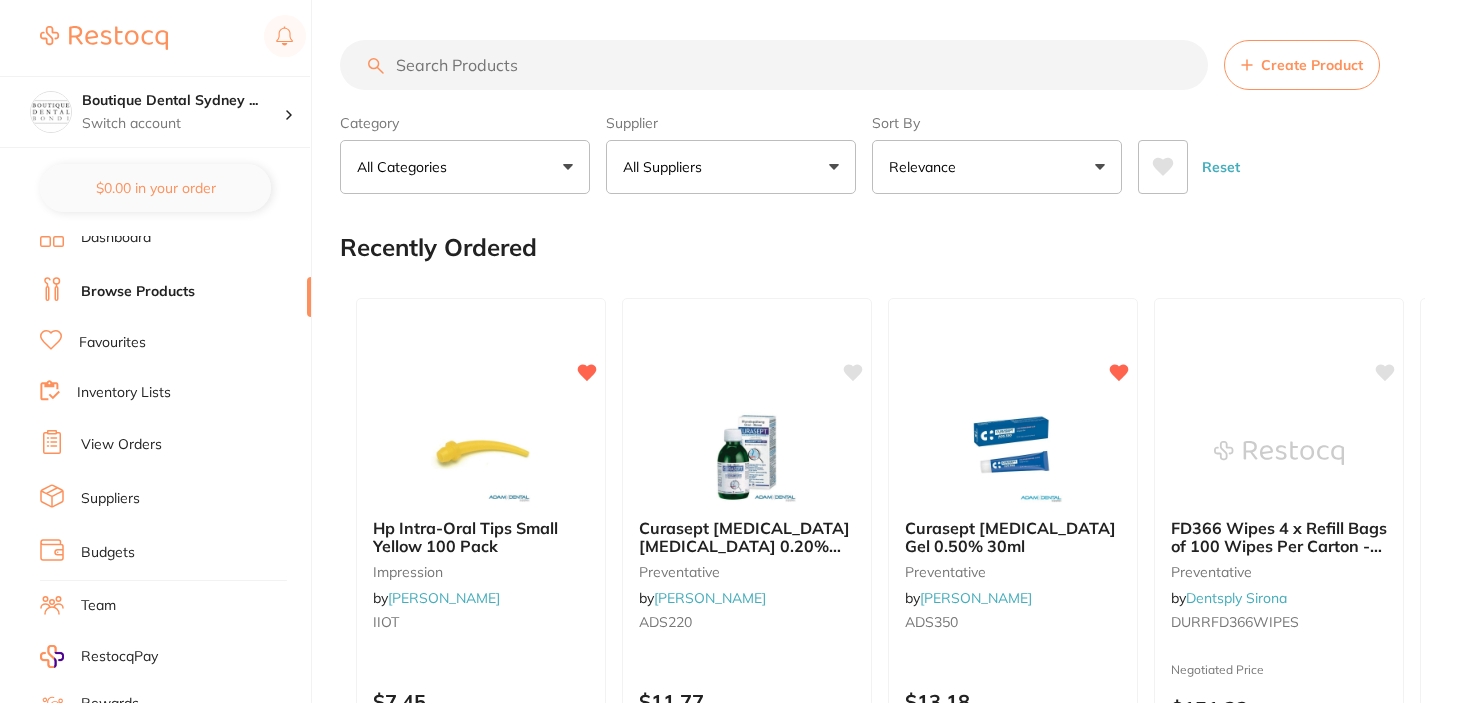 scroll, scrollTop: 14, scrollLeft: 0, axis: vertical 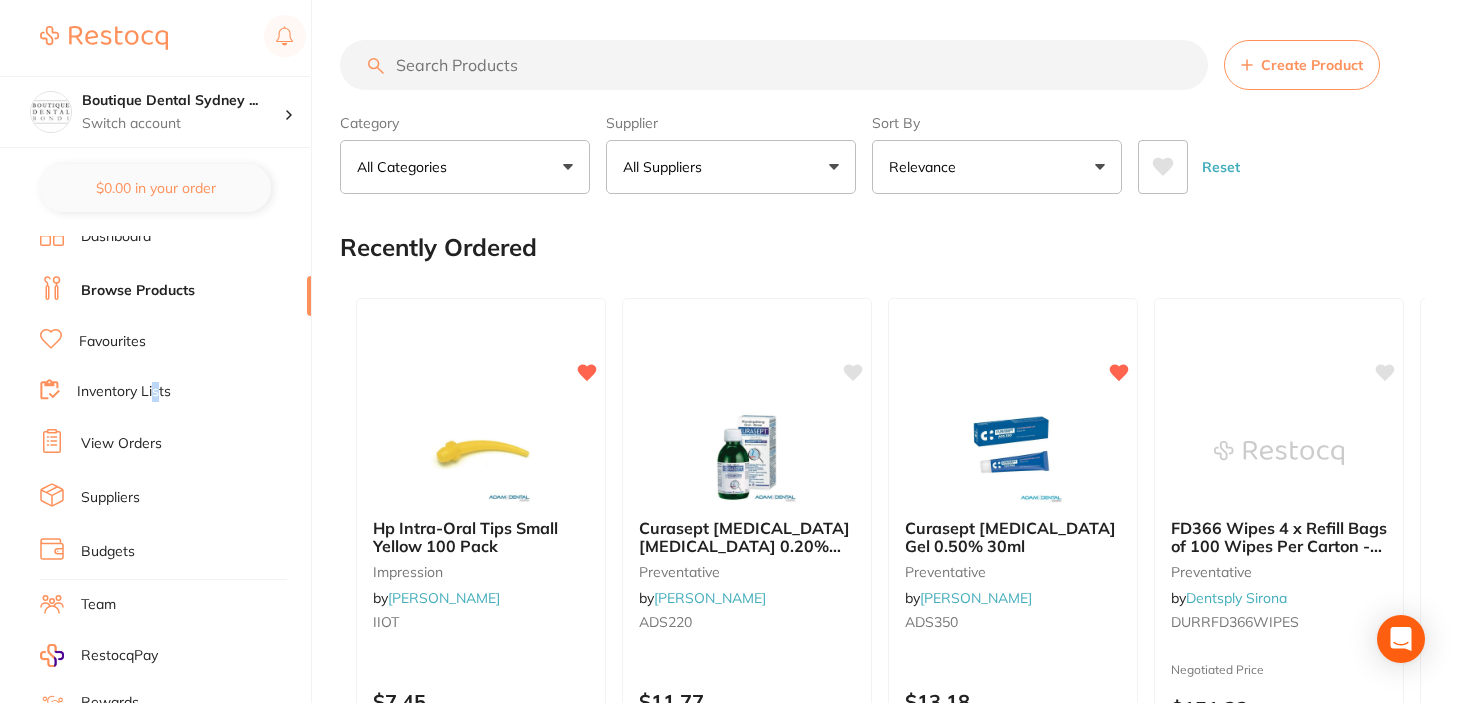 click on "Inventory Lists" at bounding box center (124, 392) 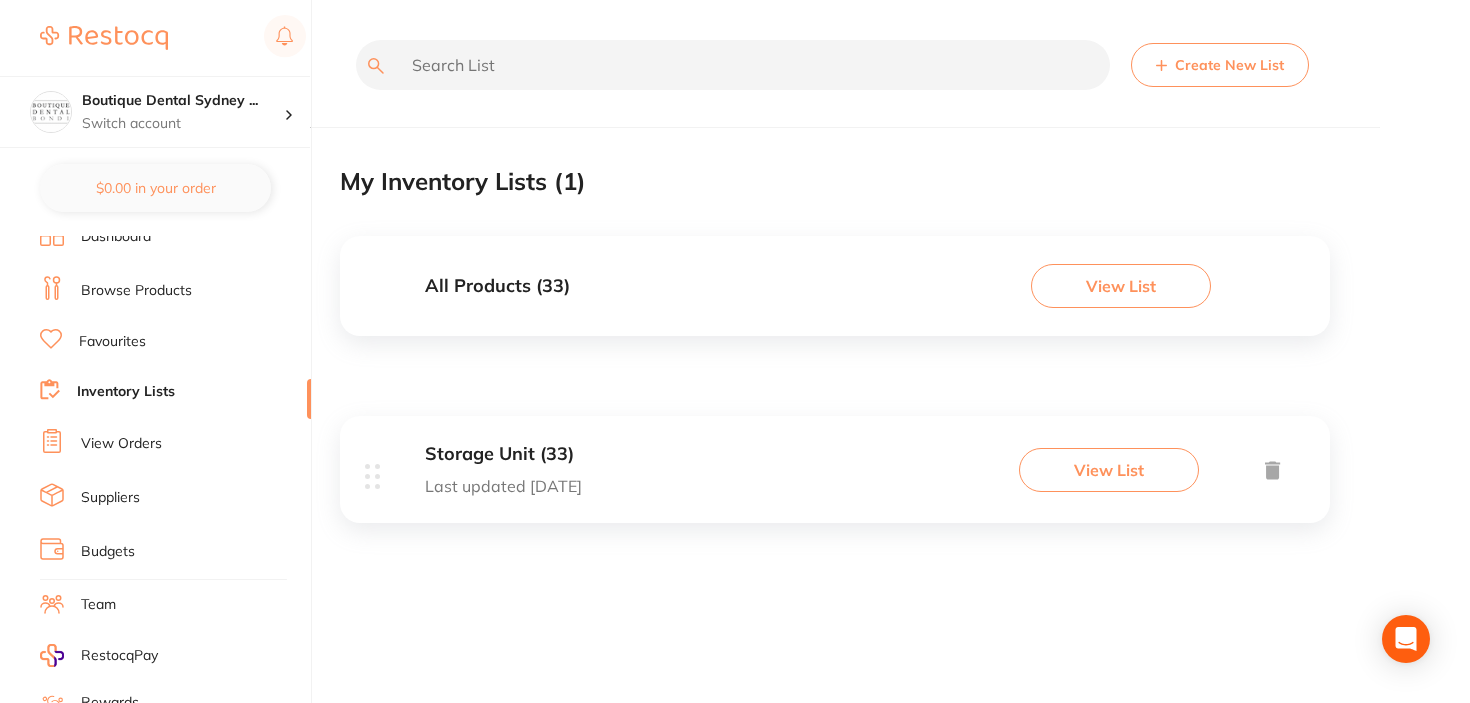 click on "View List" at bounding box center [1109, 470] 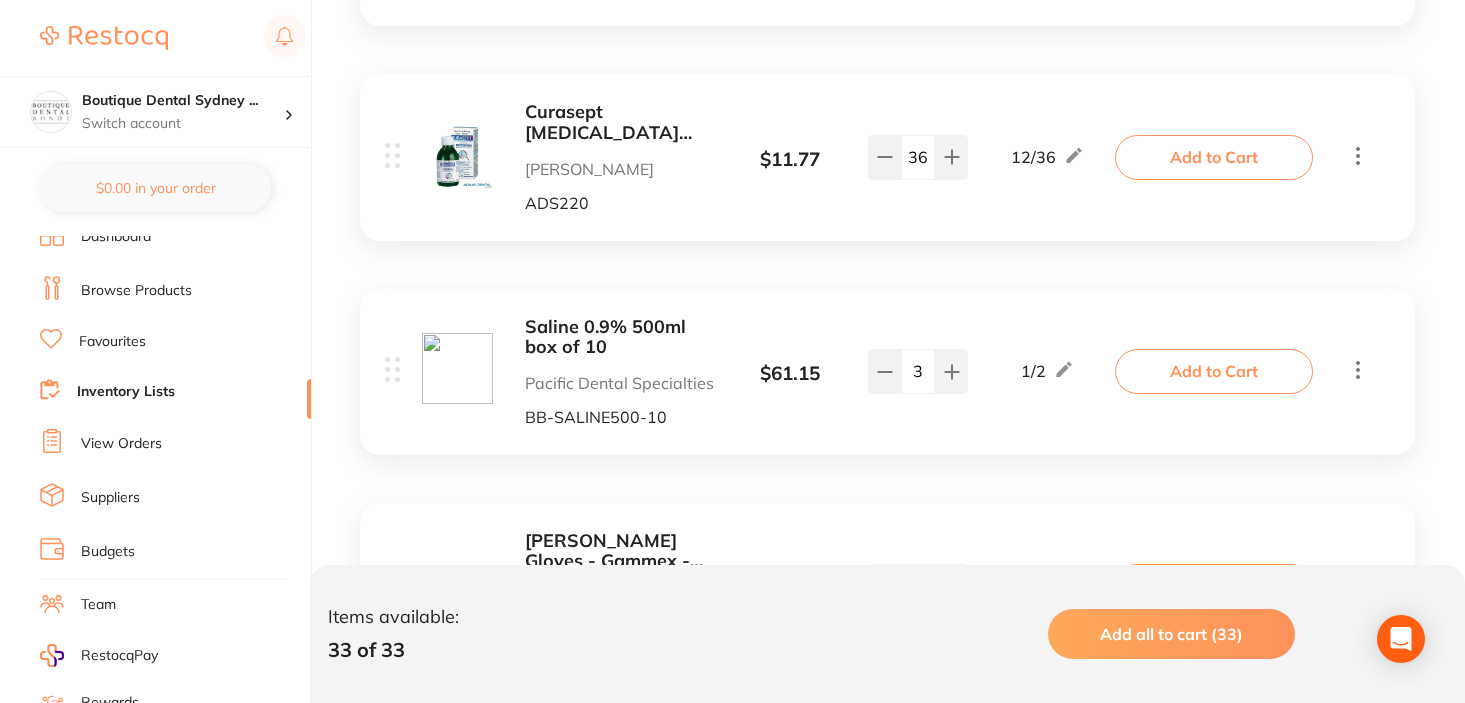 scroll, scrollTop: 715, scrollLeft: 0, axis: vertical 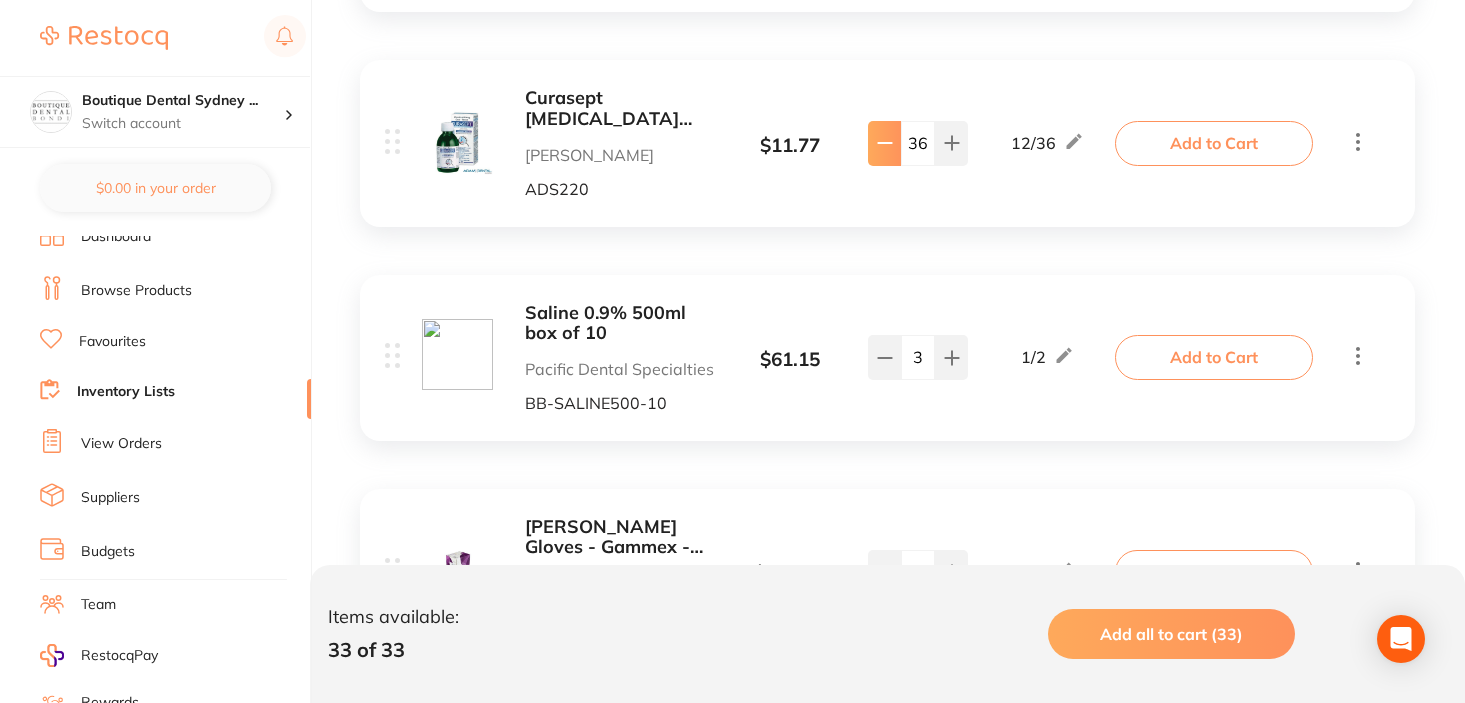 drag, startPoint x: 930, startPoint y: 131, endPoint x: 897, endPoint y: 131, distance: 33 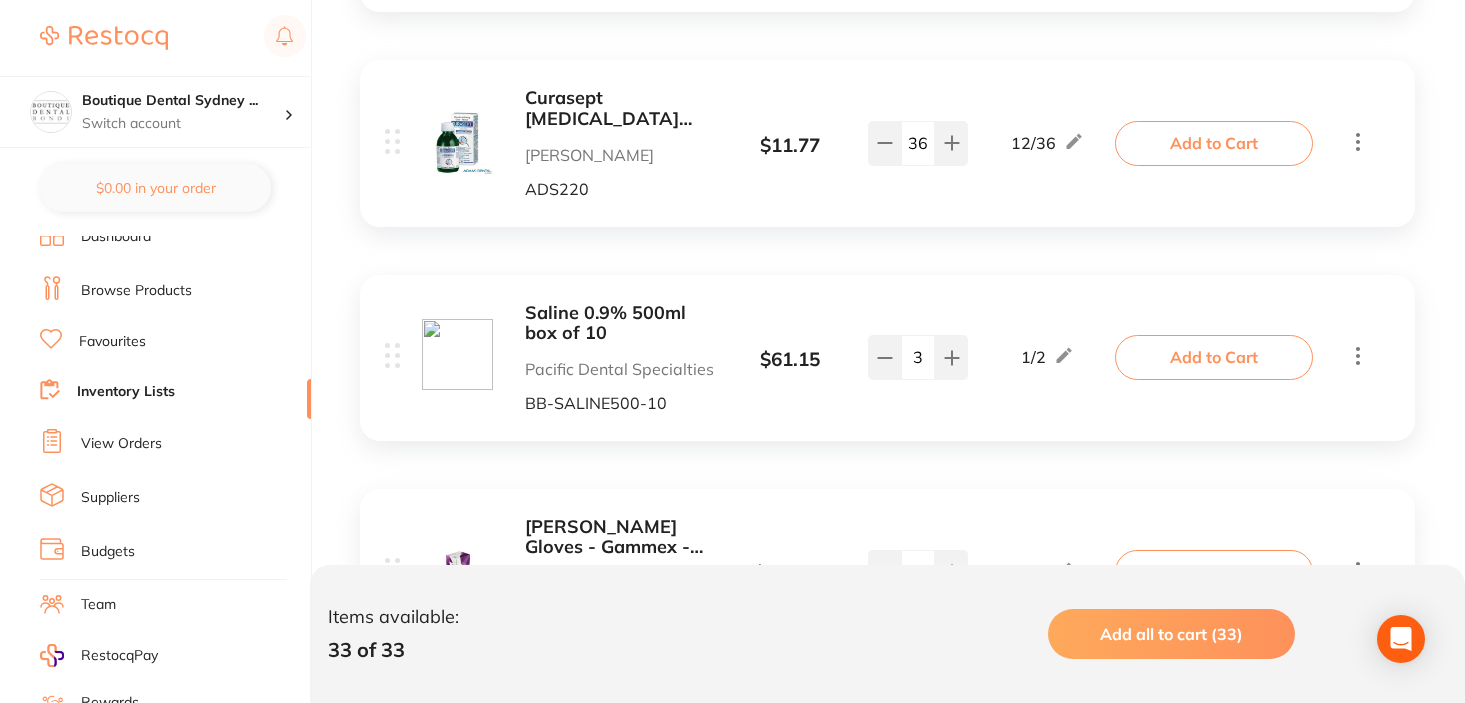 scroll, scrollTop: 0, scrollLeft: 0, axis: both 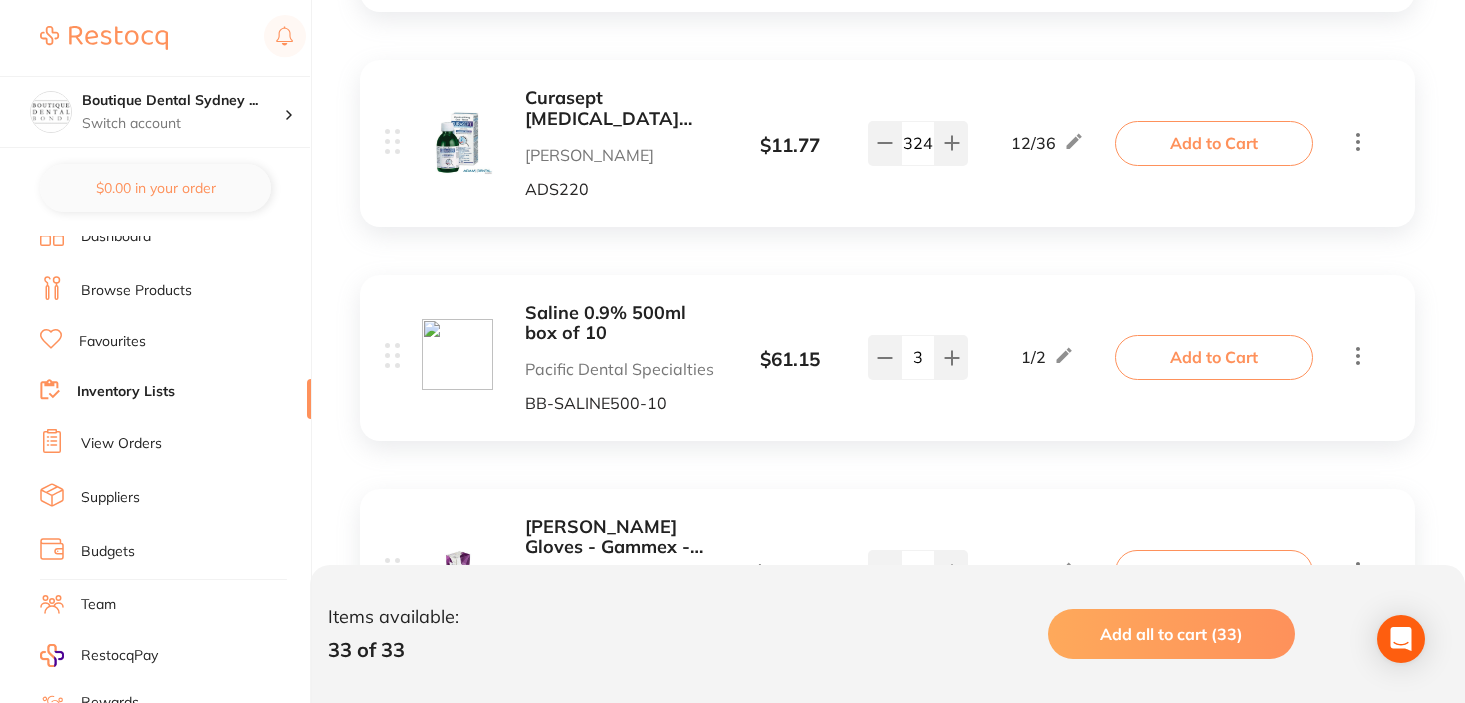 click on "On Backorder Omnia Irrigation Tubing Bien (32.F0170.00)   Ark Health   711581   $ 136.50 1  /  2     2         1  /  2 Add to Cart Curasept [MEDICAL_DATA] [MEDICAL_DATA] 0.20% 200ml   [PERSON_NAME] Dental   ADS220   $ 11.77 12  /  36     324         12  /  36 Add to Cart Saline 0.9% 500ml box of 10   Pacific Dental Specialties   BB-SALINE500-10   $ 61.15 1  /  2     3         1  /  2 Add to Cart [PERSON_NAME] Gloves - Gammex - Latex - Sterile - Powder Free - Size 6.5, 50-Pairs   [PERSON_NAME]   AN-48065   $ 114.55 1  /  2     2         1  /  2 Add to Cart DE Gloves - Nitrile - Non Sterile - Powder Free - Medium, 200-Pack   [PERSON_NAME]   HSD-9796095   $ 9.16 0  /  10     0         0  /  10 Add to Cart [PERSON_NAME] Gloves - Microtouch DentaGlove - Latex - Non Sterile - Powder Free - Large, 100-Pack   [PERSON_NAME]   AN-4656   $ 11.09 [DATE]     10         10  /  10 Add to Cart [PERSON_NAME] Gloves - Microtouch DentaGlove - Latex - Non Sterile - Powder Free - Small, 100-Pack   [PERSON_NAME]   AN-4654   $ 11.09 20  /  50" at bounding box center (887, 3320) 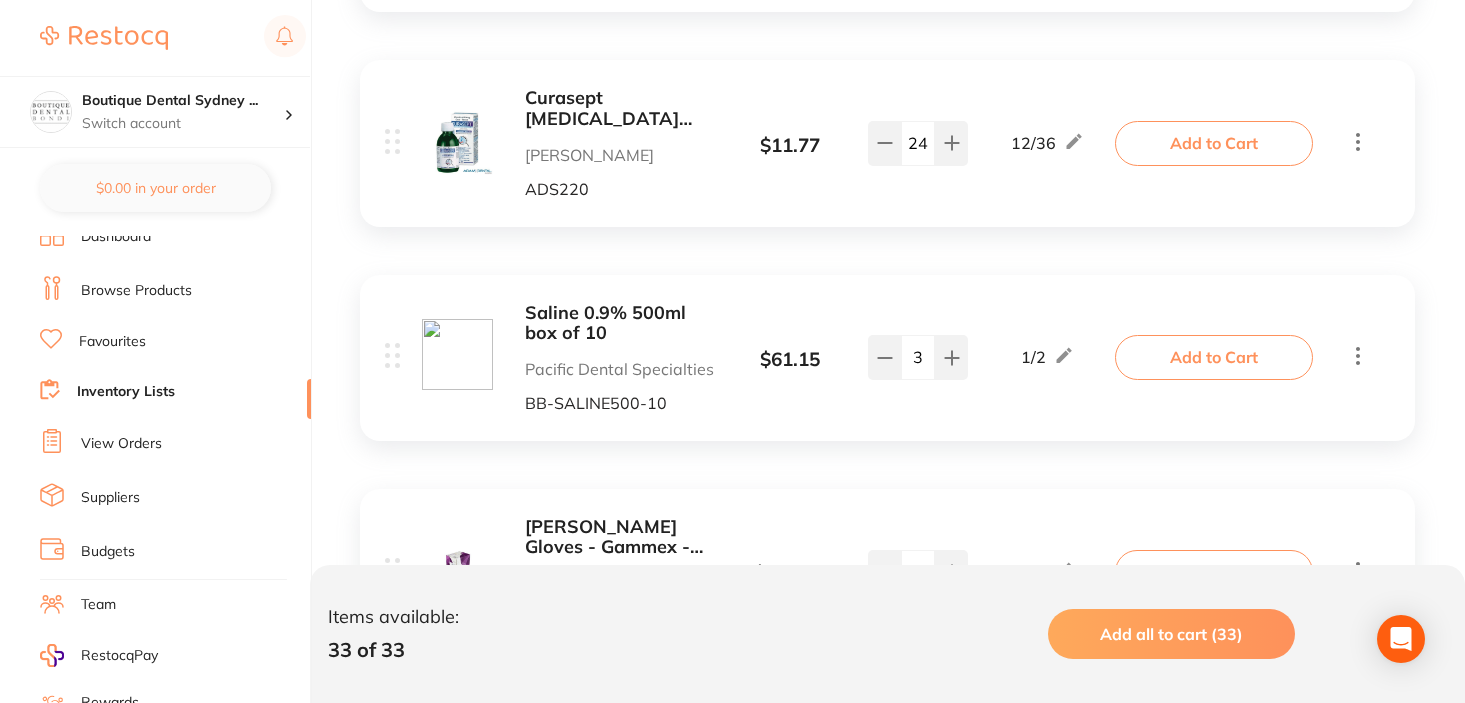 type on "24" 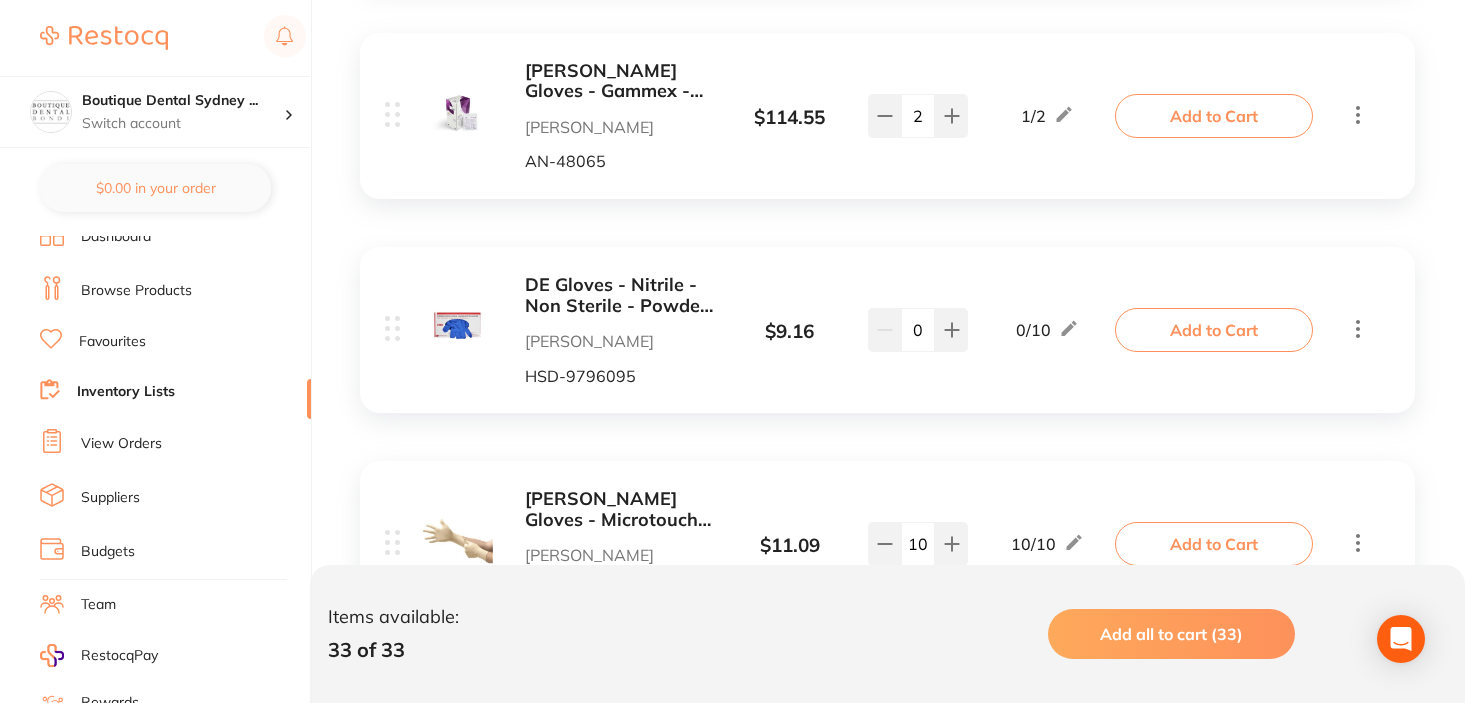 scroll, scrollTop: 1174, scrollLeft: 0, axis: vertical 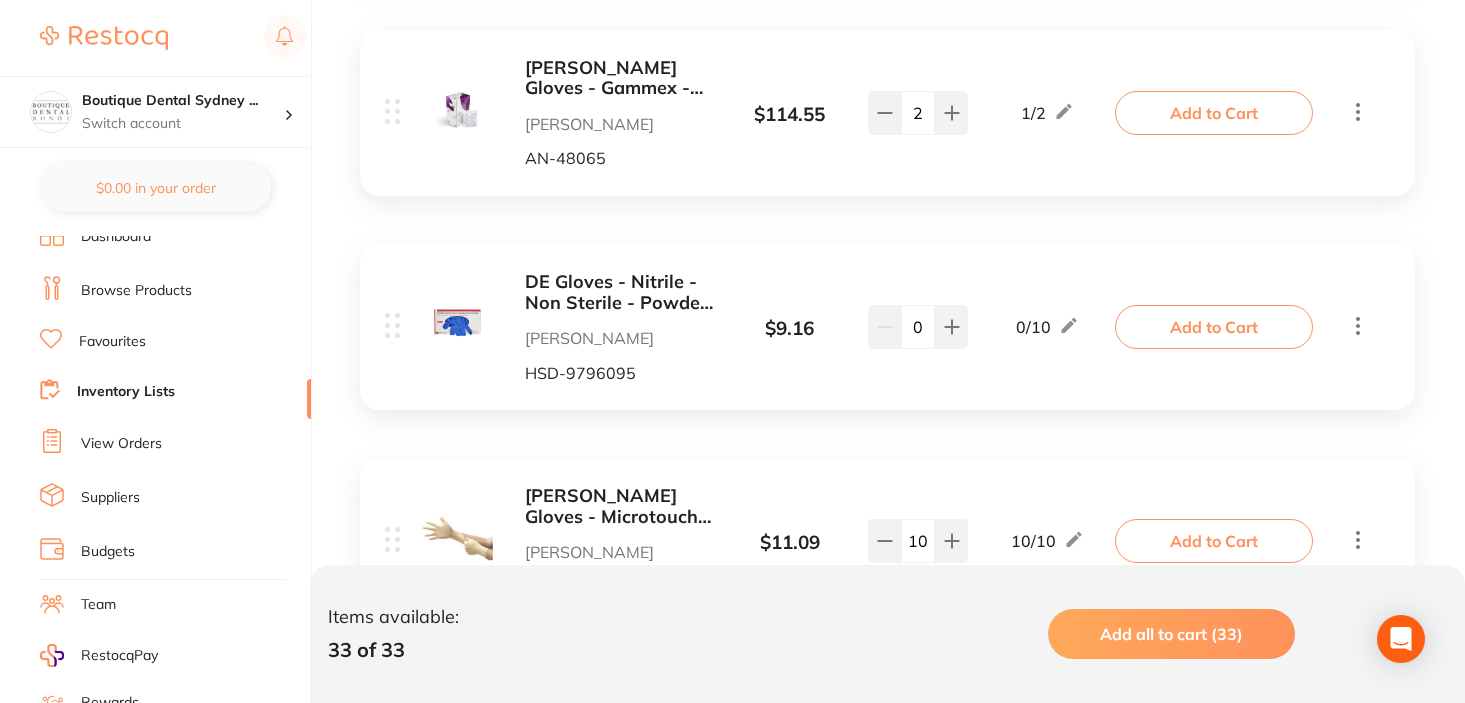 click on "[PERSON_NAME] Gloves - Gammex - Latex - Sterile - Powder Free - Size 6.5, 50-Pairs   [PERSON_NAME]   AN-48065   $ 114.55 1  /  2     2         1  /  2" at bounding box center [753, 113] 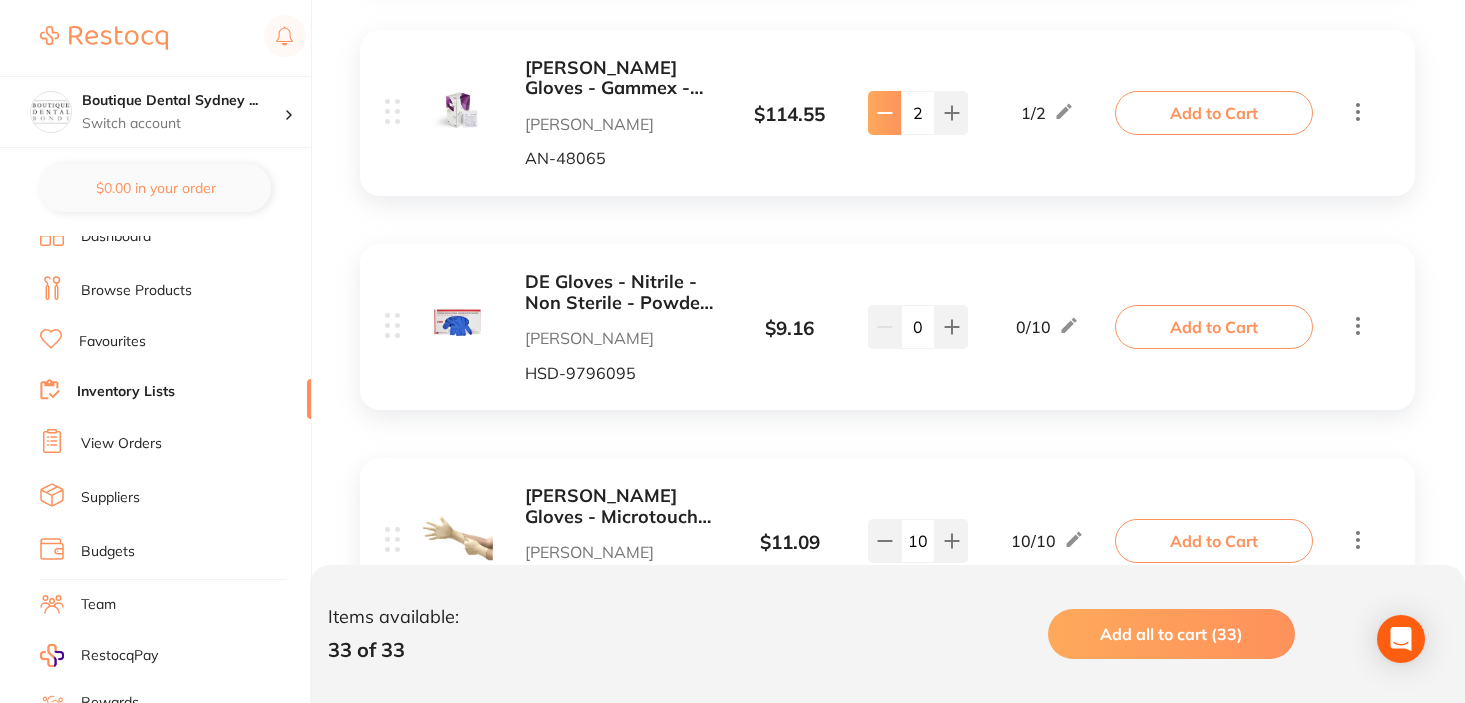 click at bounding box center [884, -553] 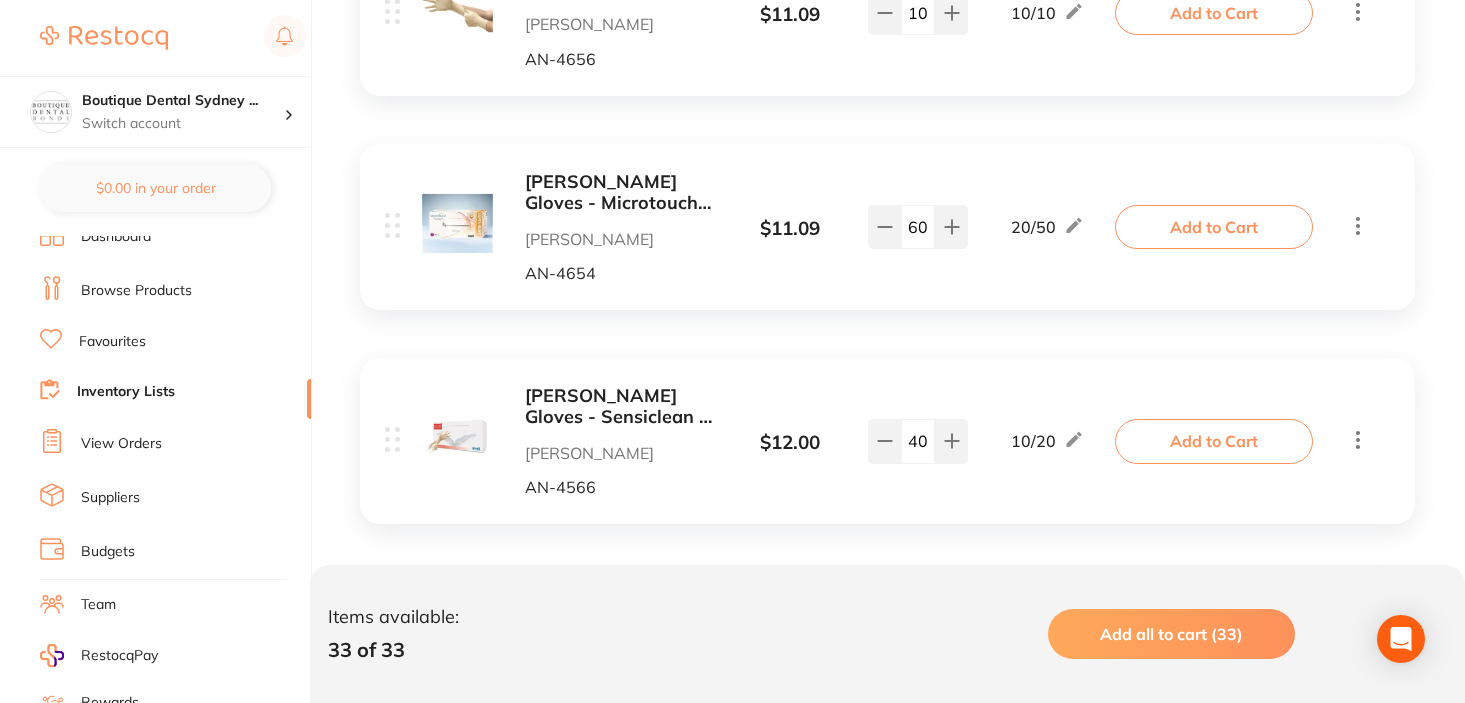 scroll, scrollTop: 1705, scrollLeft: 0, axis: vertical 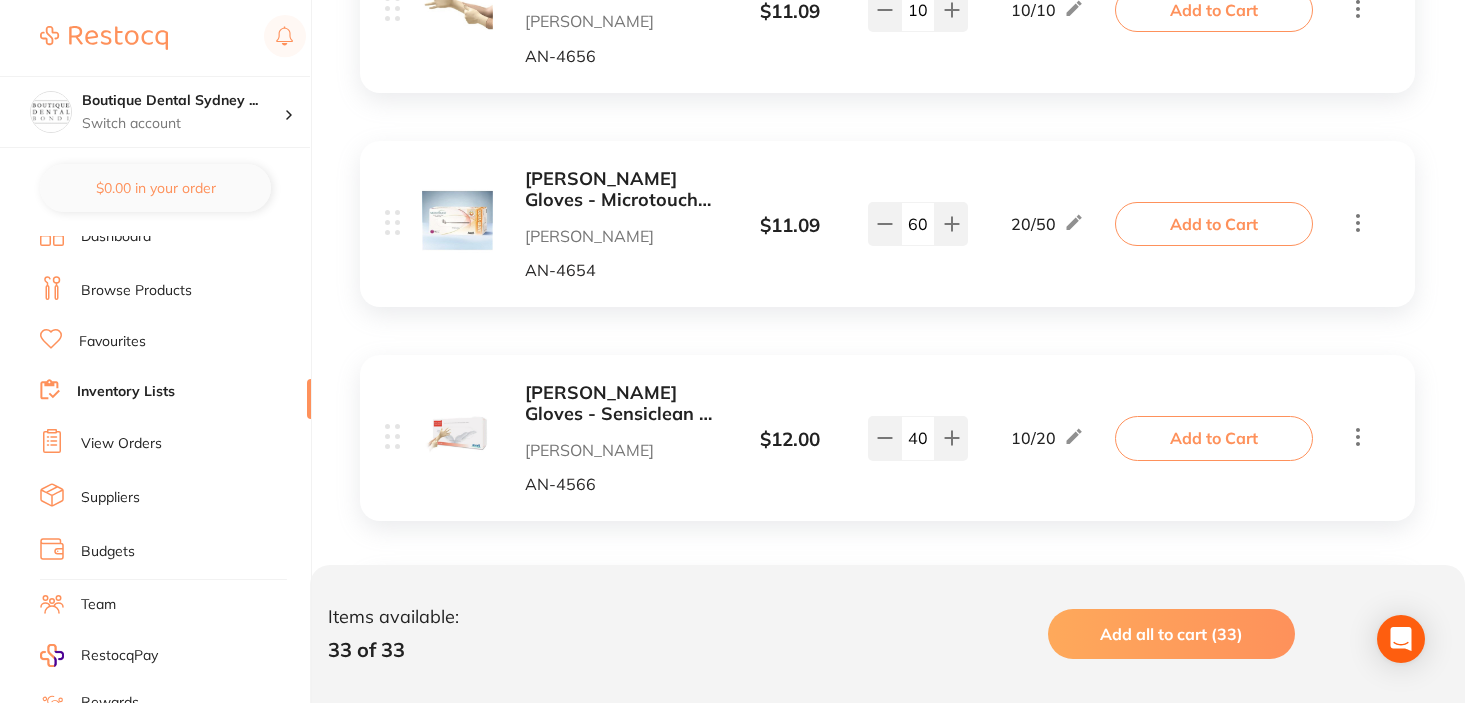 drag, startPoint x: 929, startPoint y: 215, endPoint x: 909, endPoint y: 215, distance: 20 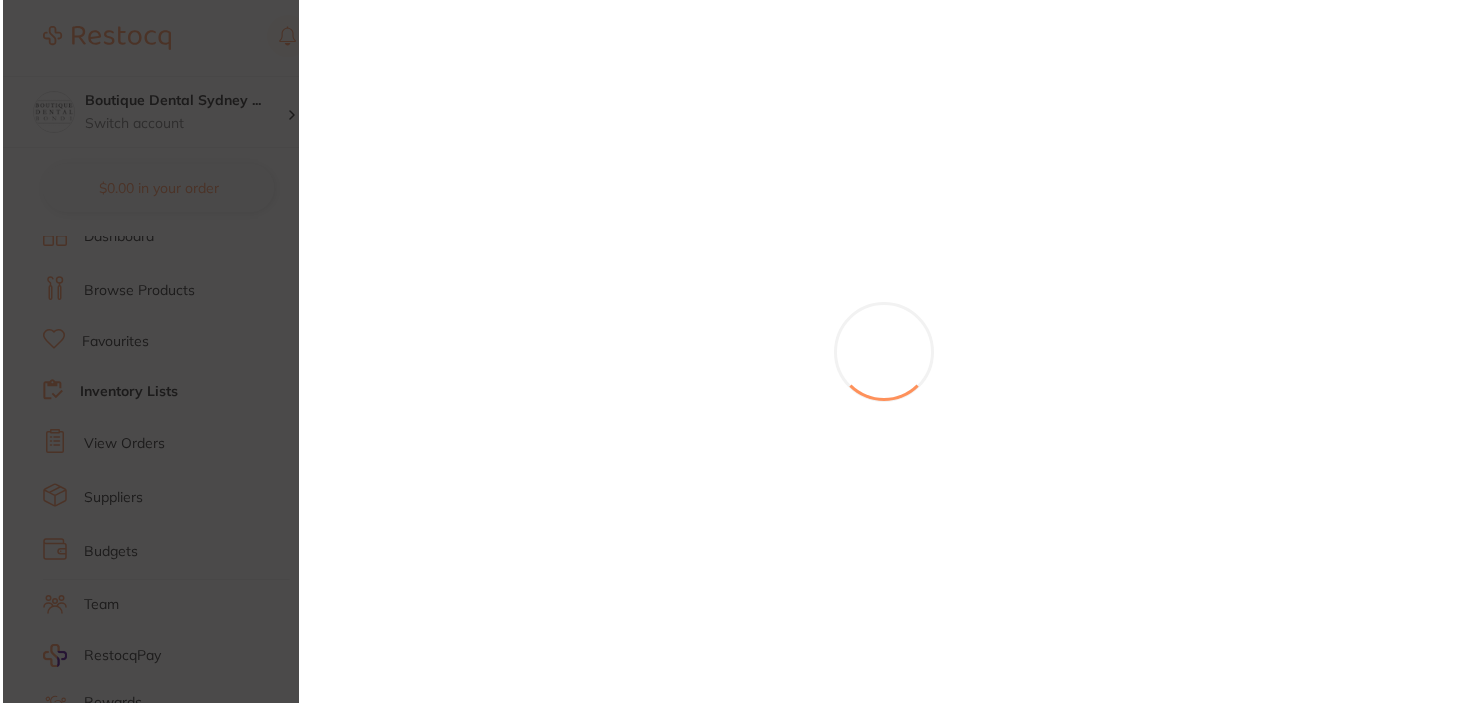 scroll, scrollTop: 0, scrollLeft: 0, axis: both 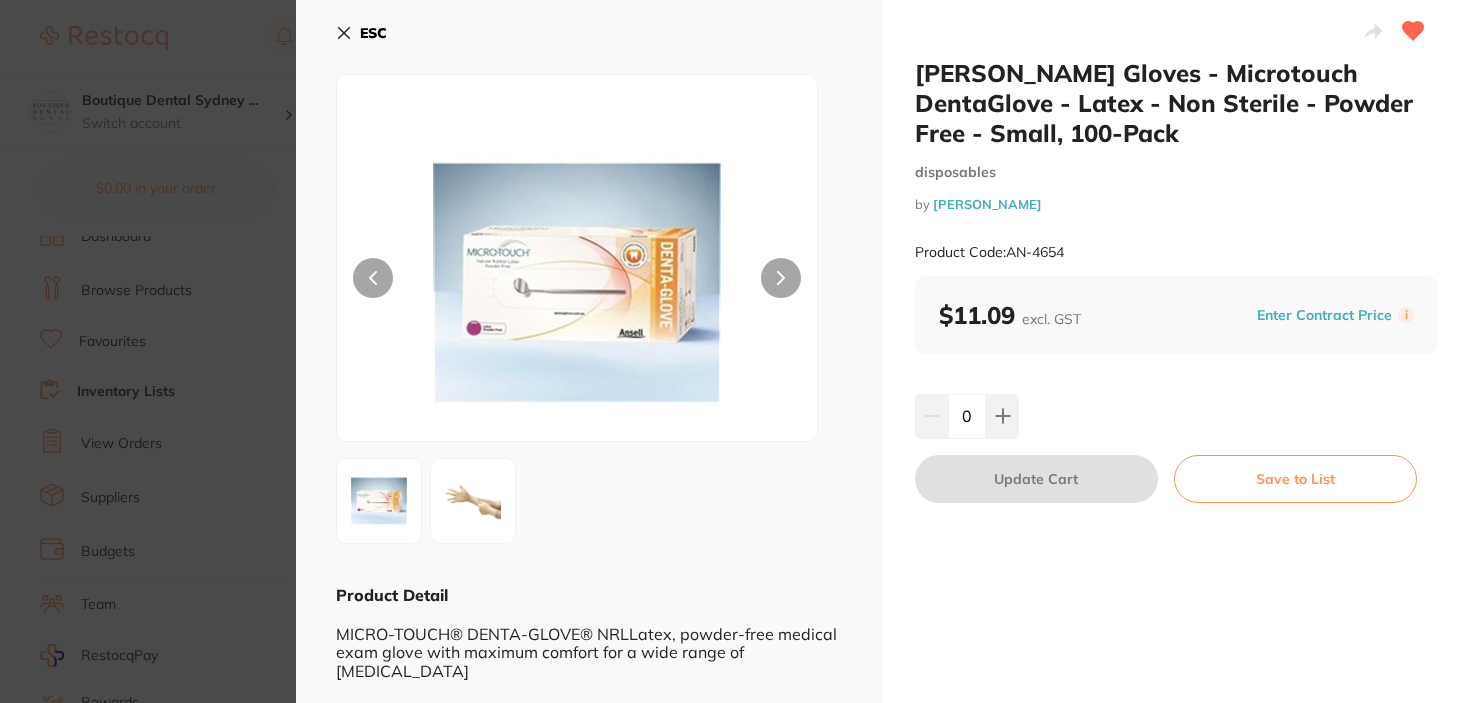 click on "[PERSON_NAME] Gloves - Microtouch DentaGlove - Latex - Non Sterile - Powder Free - Small, 100-Pack disposables by   [PERSON_NAME] Product Code:  AN-4654 ESC         Product Detail
MICRO-TOUCH® DENTA-GLOVE® NRLLatex, powder-free medical exam glove with maximum comfort for a wide range of [MEDICAL_DATA]
Heightened sensitivity: The latex formulation and optimized film thickness of this non-sterile glove offers a high level of elasticity, flexibility and sensitivity
Easy donning: The inner chlorinated surface ensures fast and easy donning
Suitable for patient contact: Tested Safe for Oral Examination, ensuring that the glove is safe for patient contact — an ideal choice for dental specialists who switch gloves frequently and experience hand fatigue from continuous use
CAUTION: This product contains natural rubber latex, which may cause allergic reactions
RECOMMENDED FOR
Enhanced grip in wet environments
Oral examinations
disposables by" at bounding box center [735, 351] 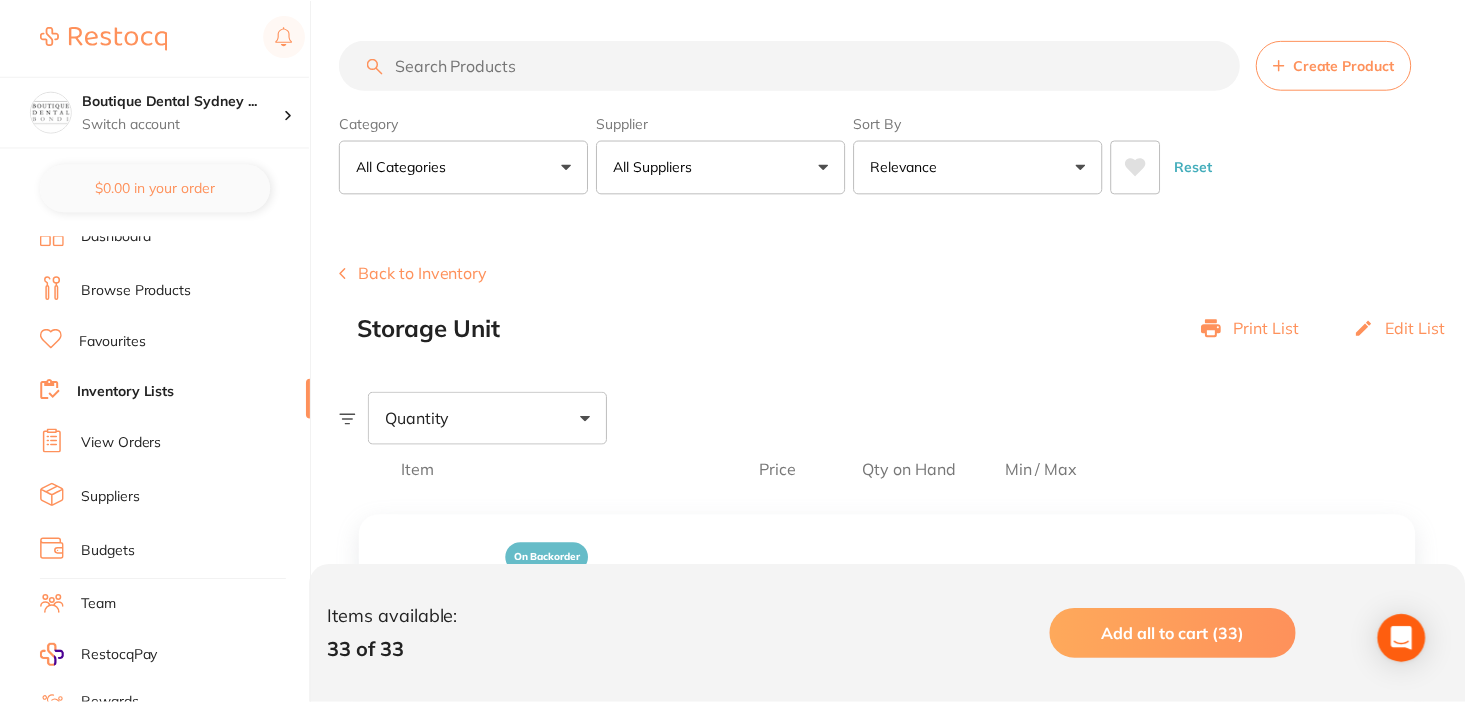 scroll, scrollTop: 1705, scrollLeft: 0, axis: vertical 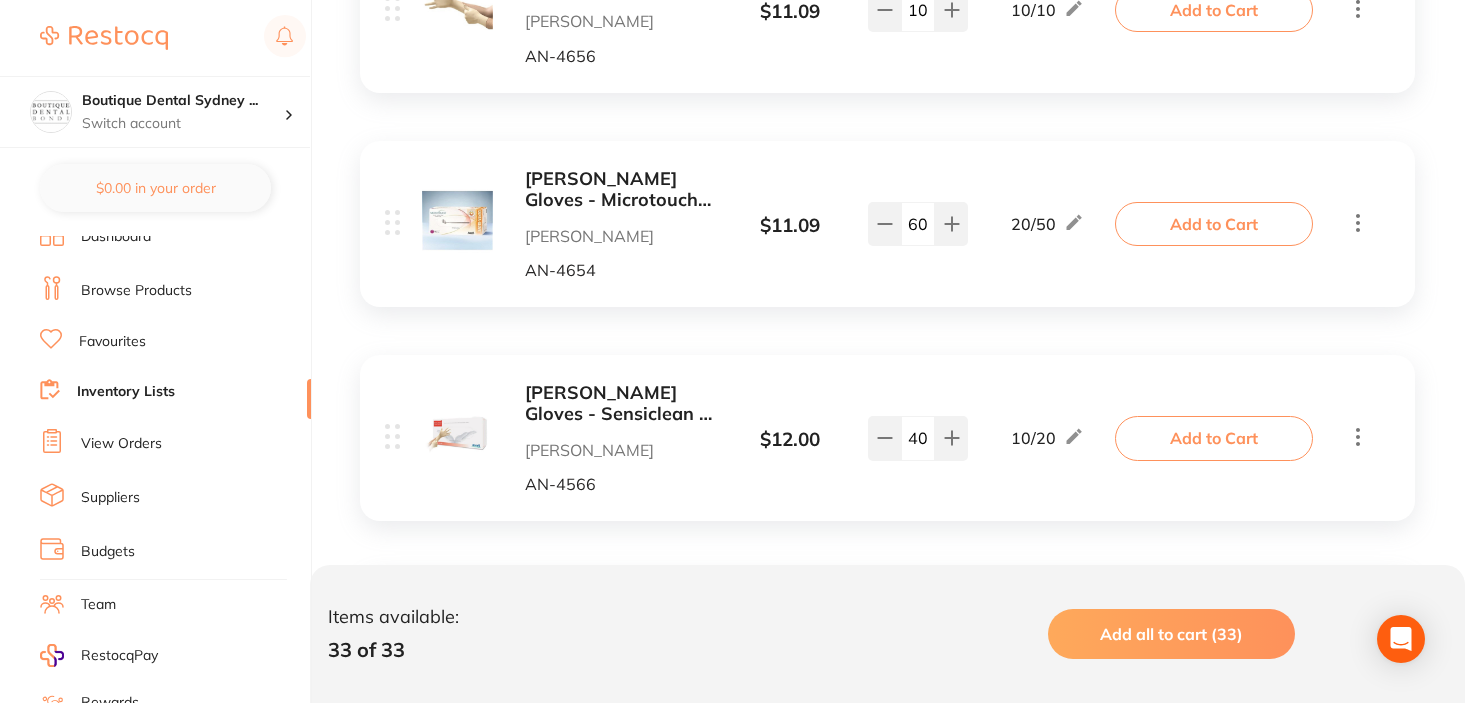 click on "60" at bounding box center [918, 224] 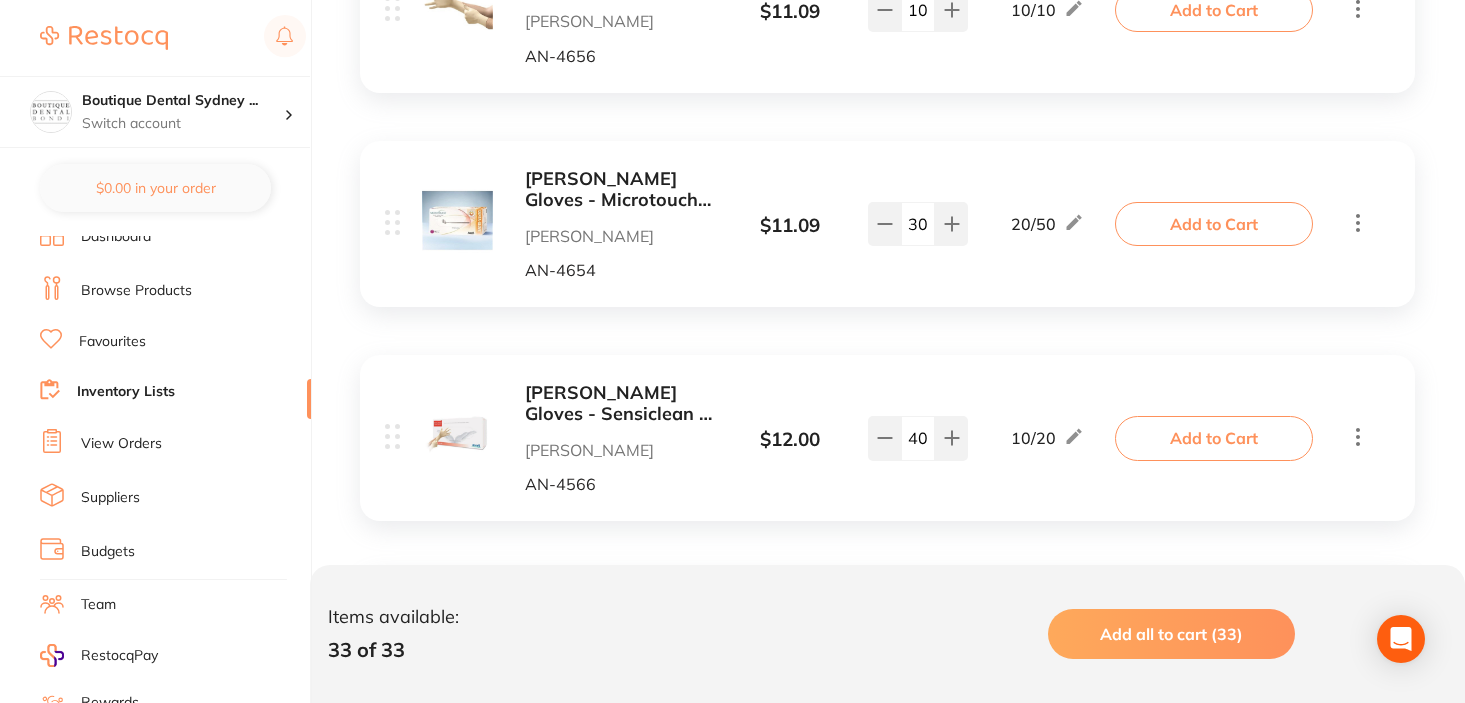 type on "30" 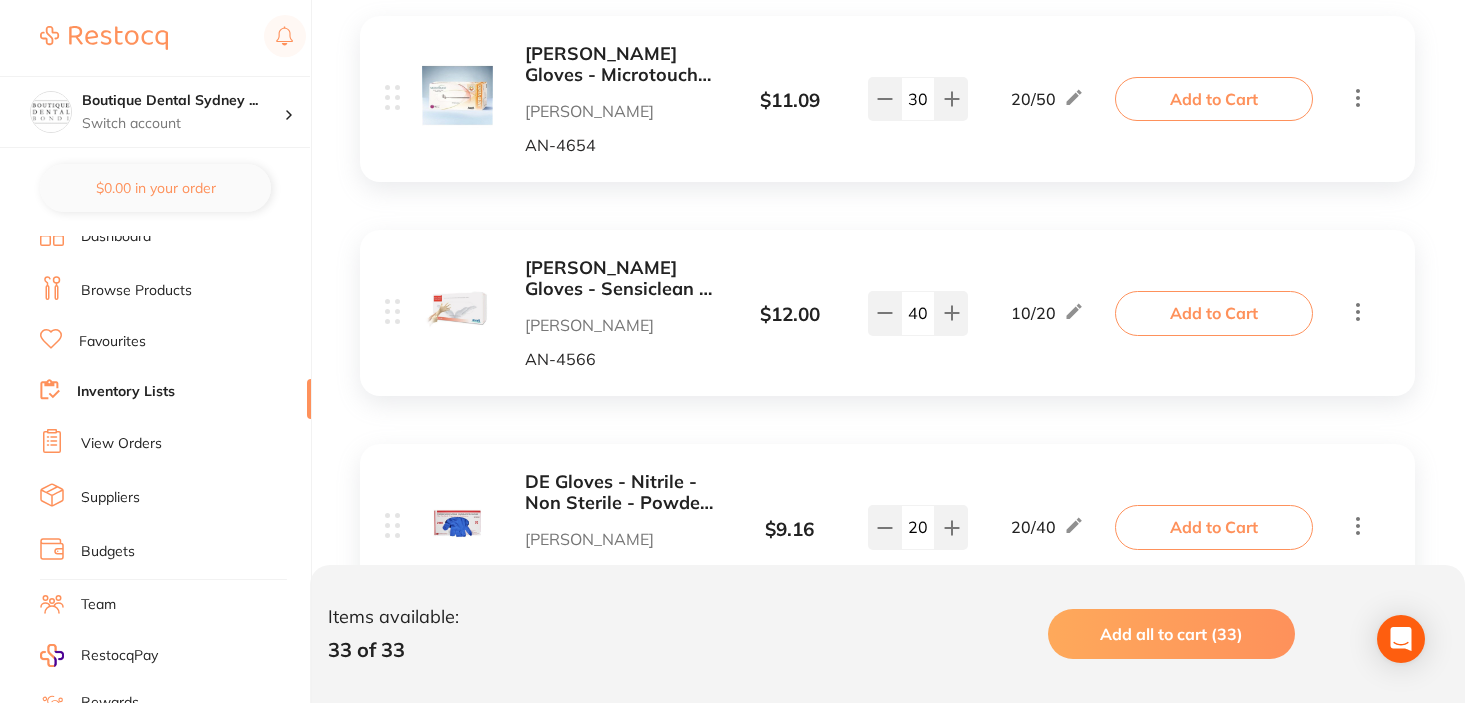 scroll, scrollTop: 1859, scrollLeft: 0, axis: vertical 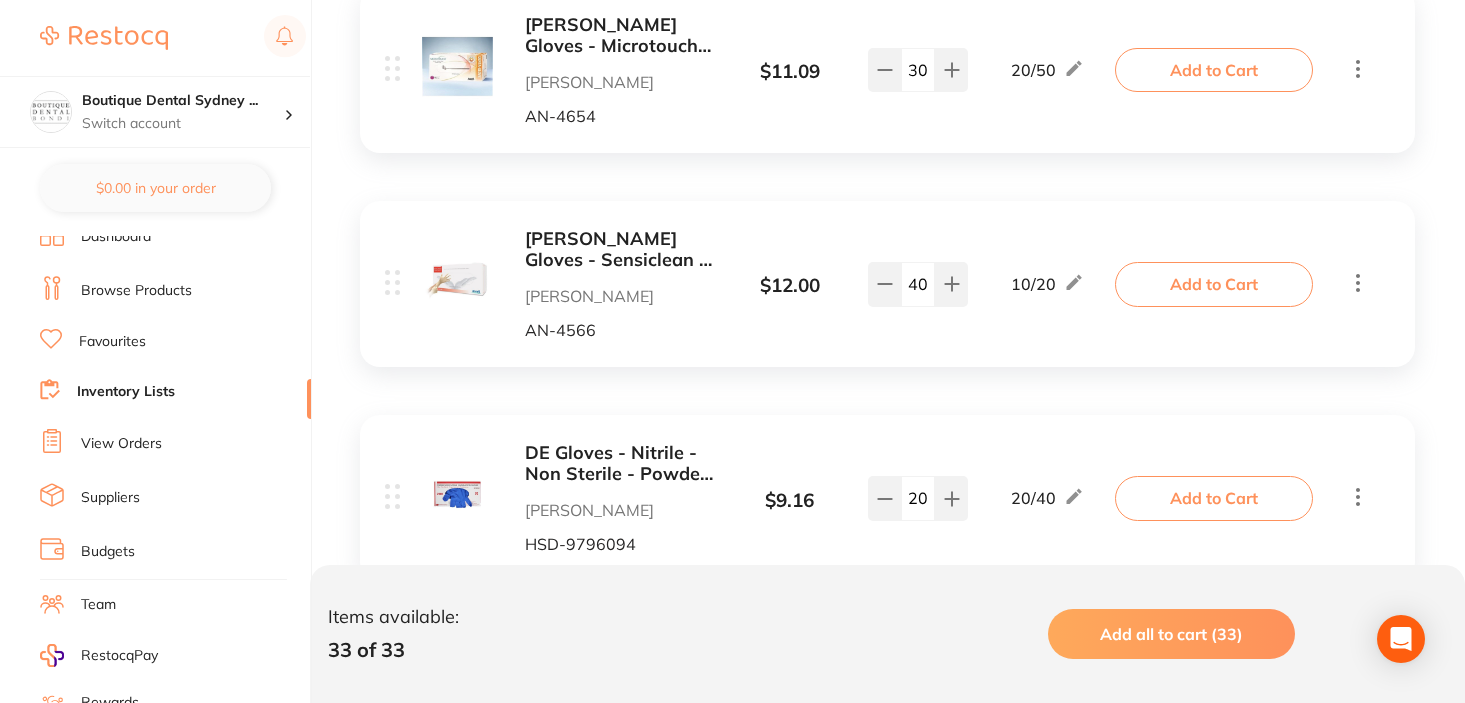 click on "[PERSON_NAME] Gloves - Sensiclean II - Latex - Non Sterile - Powder Free - Extra Small, 100-Pack   [PERSON_NAME]   AN-4566" at bounding box center [620, 284] 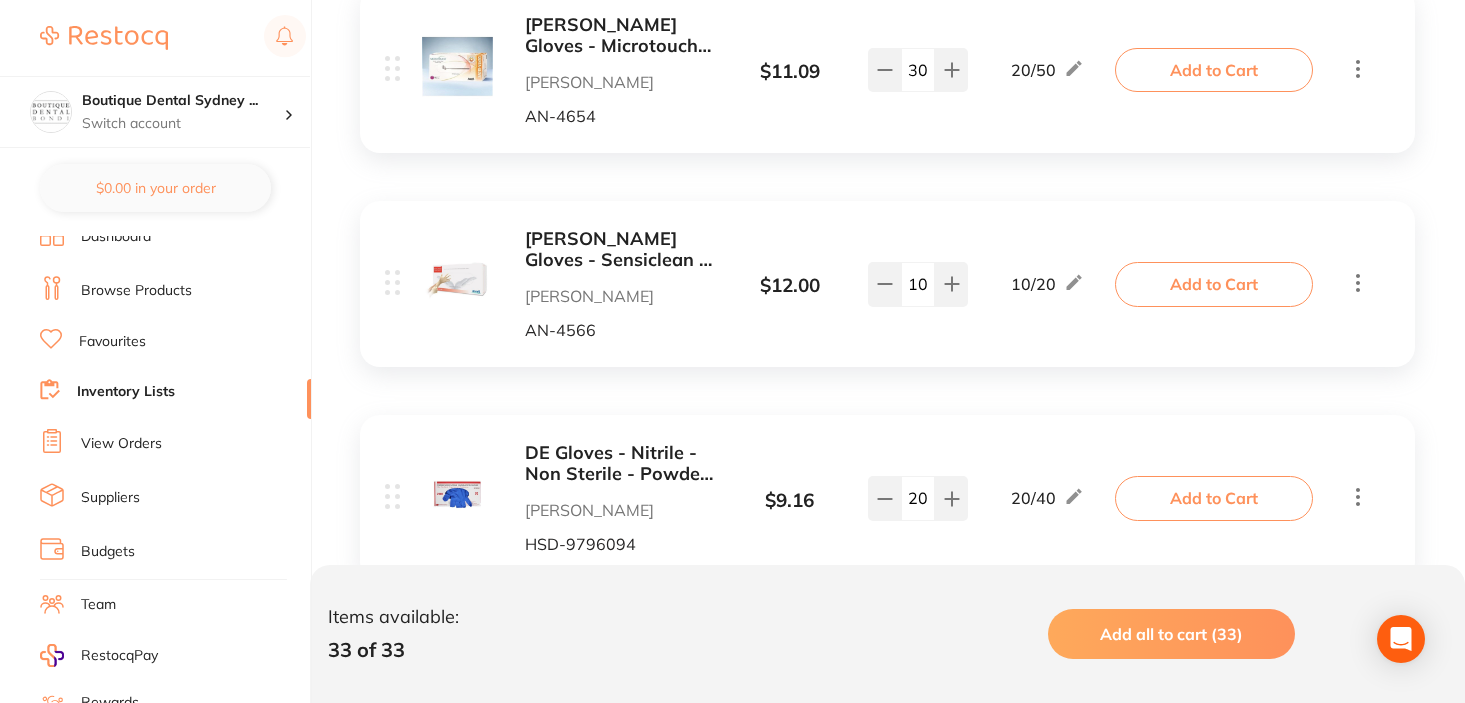 scroll, scrollTop: 2062, scrollLeft: 0, axis: vertical 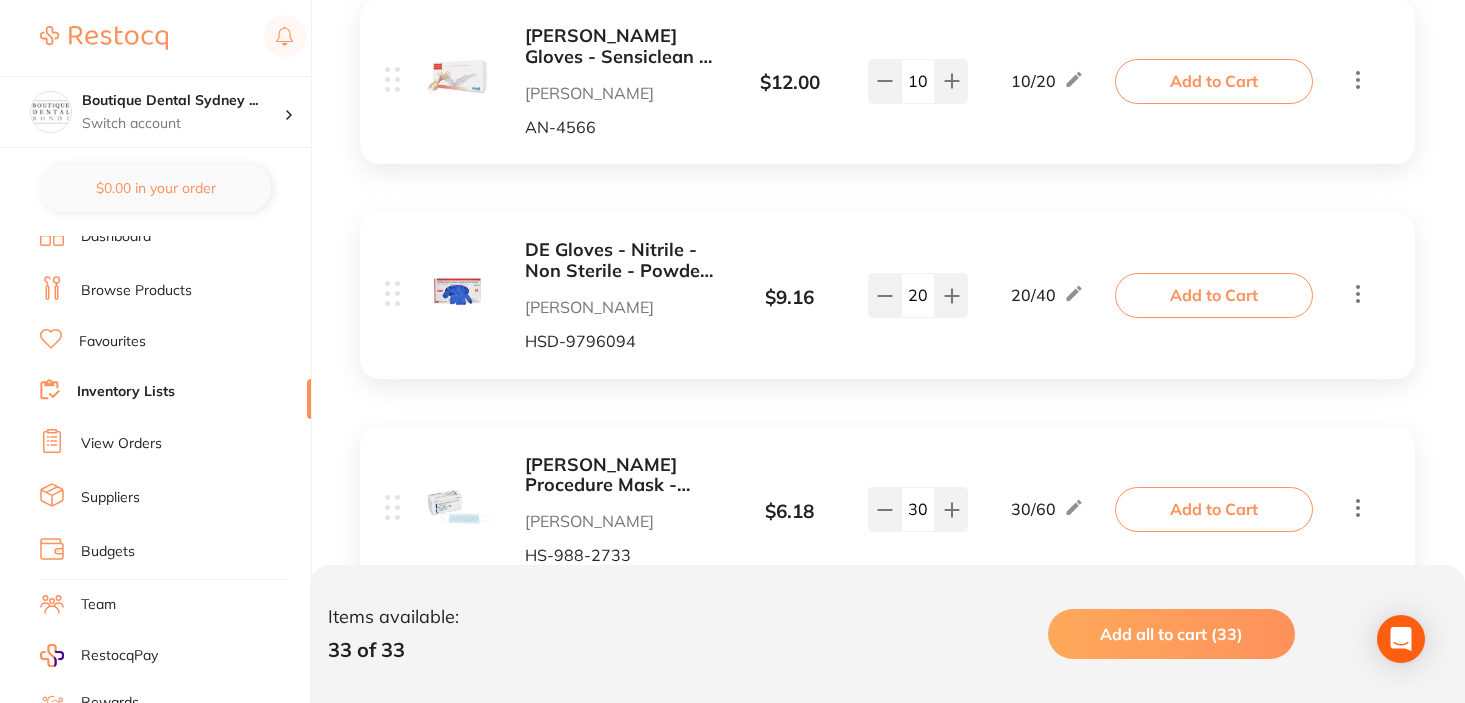 type on "10" 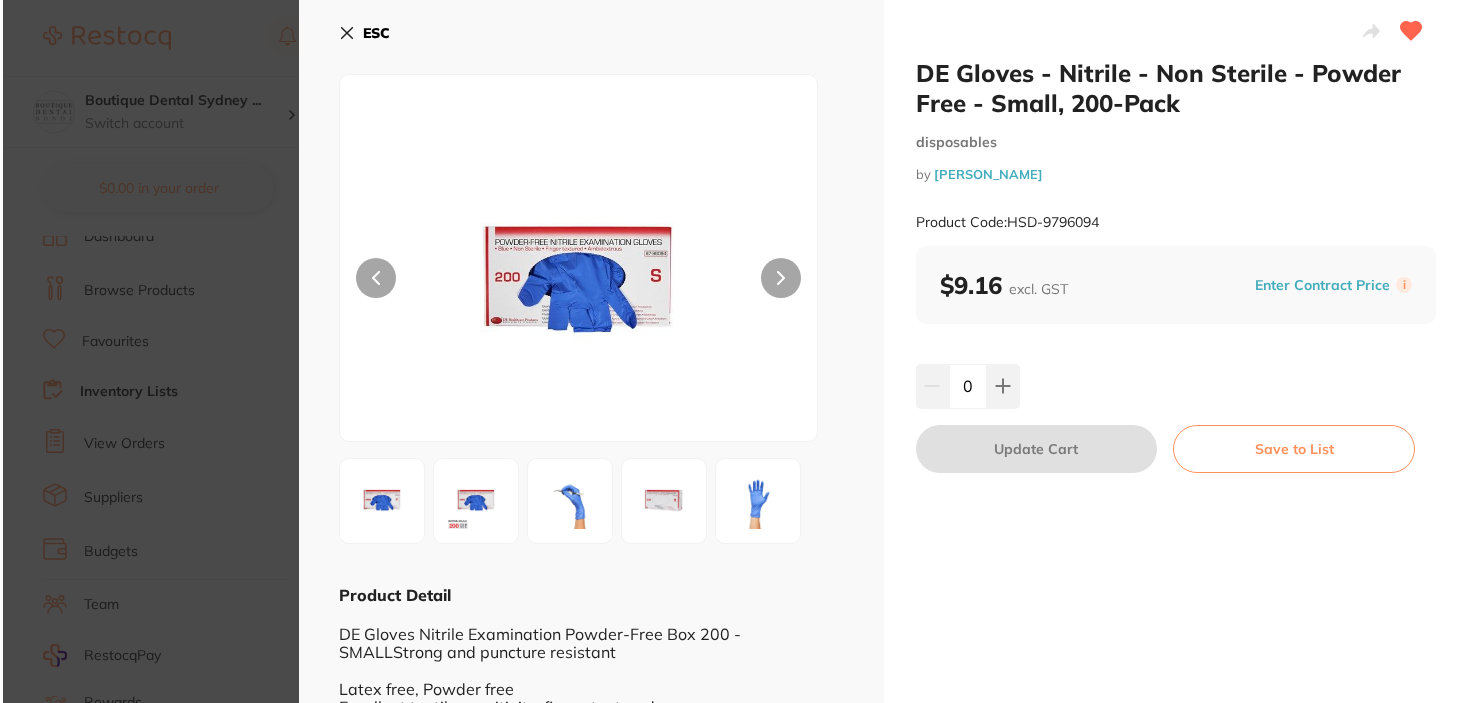 scroll, scrollTop: 0, scrollLeft: 0, axis: both 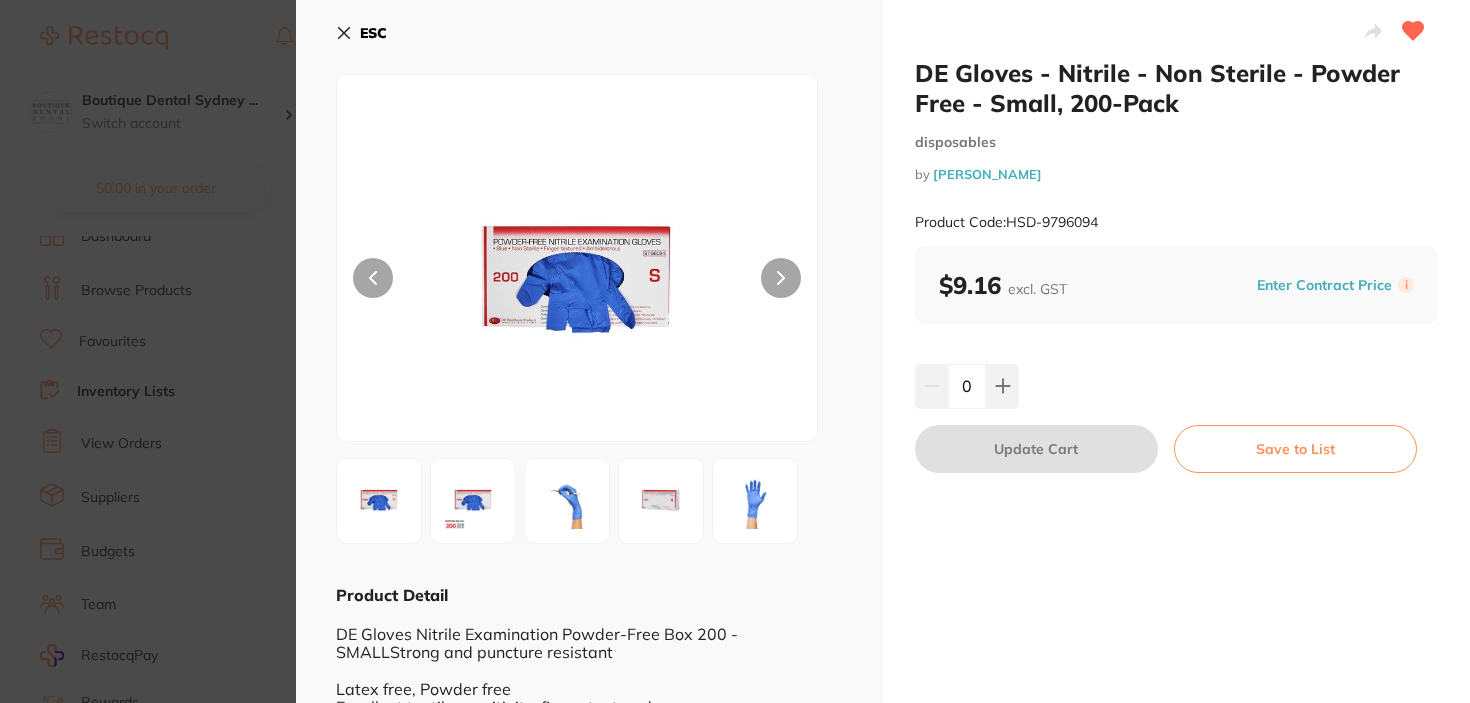 click 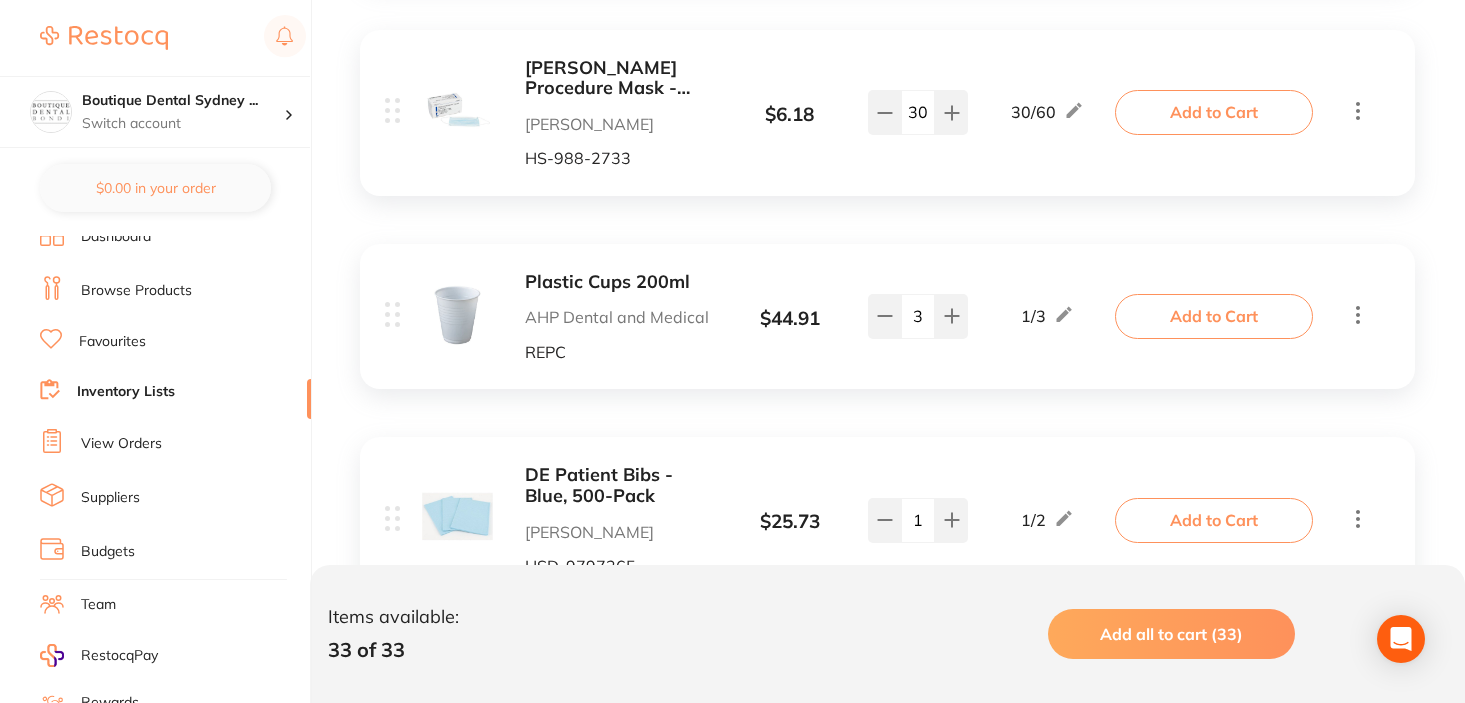 scroll, scrollTop: 2438, scrollLeft: 0, axis: vertical 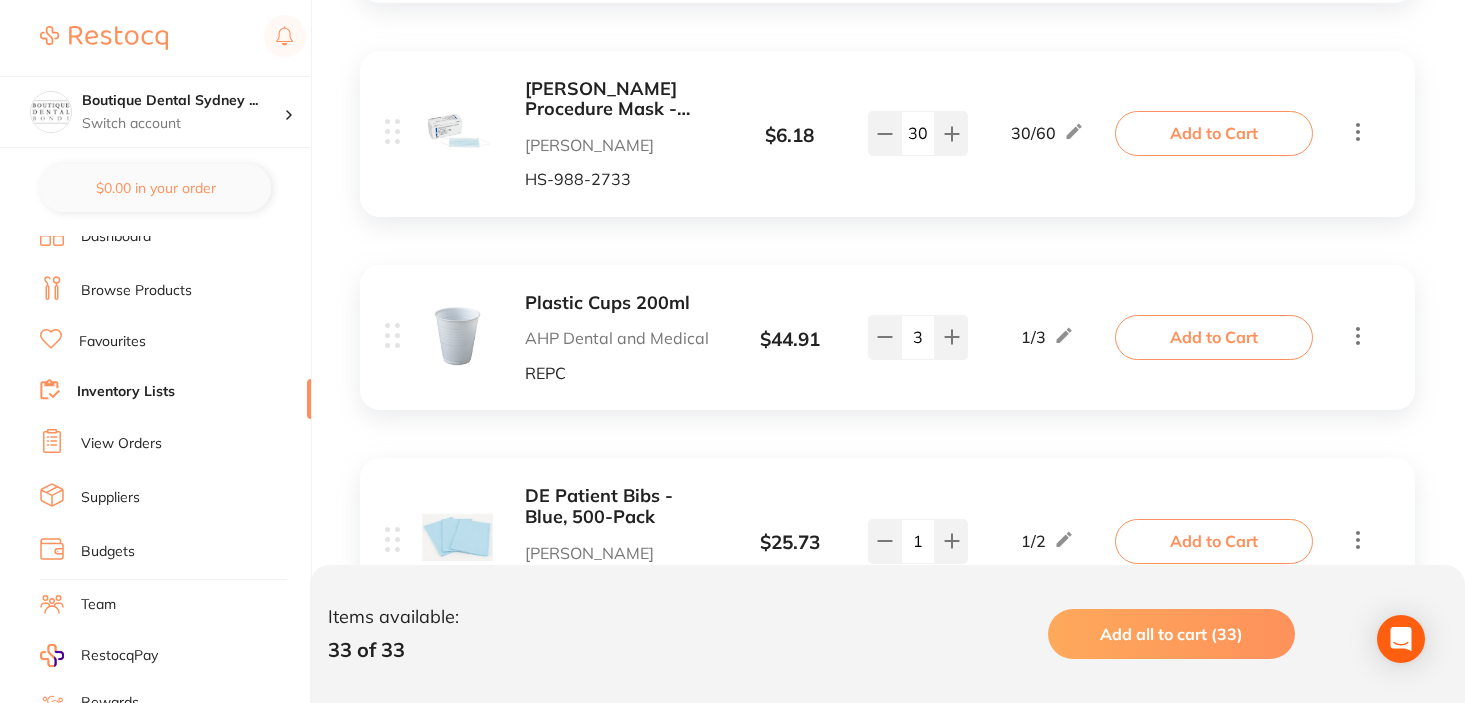 drag, startPoint x: 920, startPoint y: 133, endPoint x: 902, endPoint y: 134, distance: 18.027756 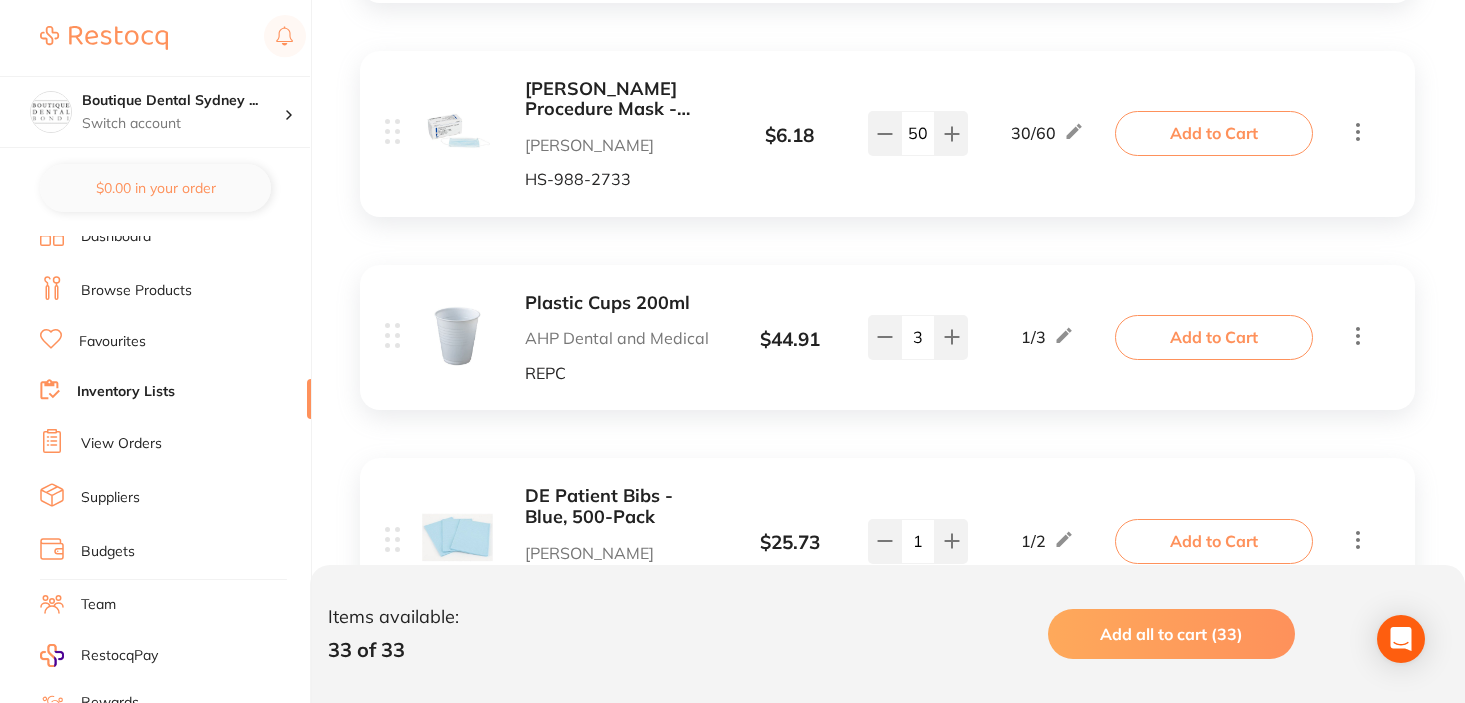 type on "50" 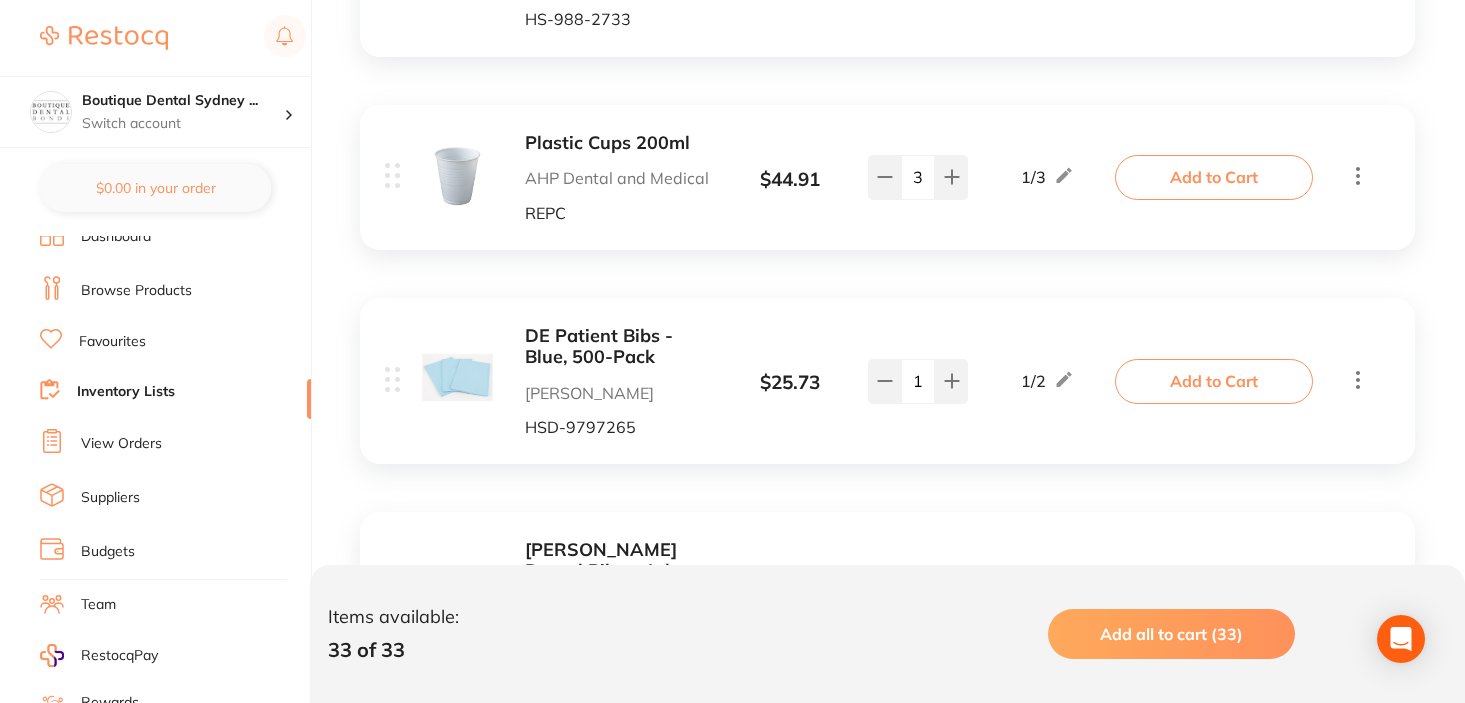 scroll, scrollTop: 2624, scrollLeft: 0, axis: vertical 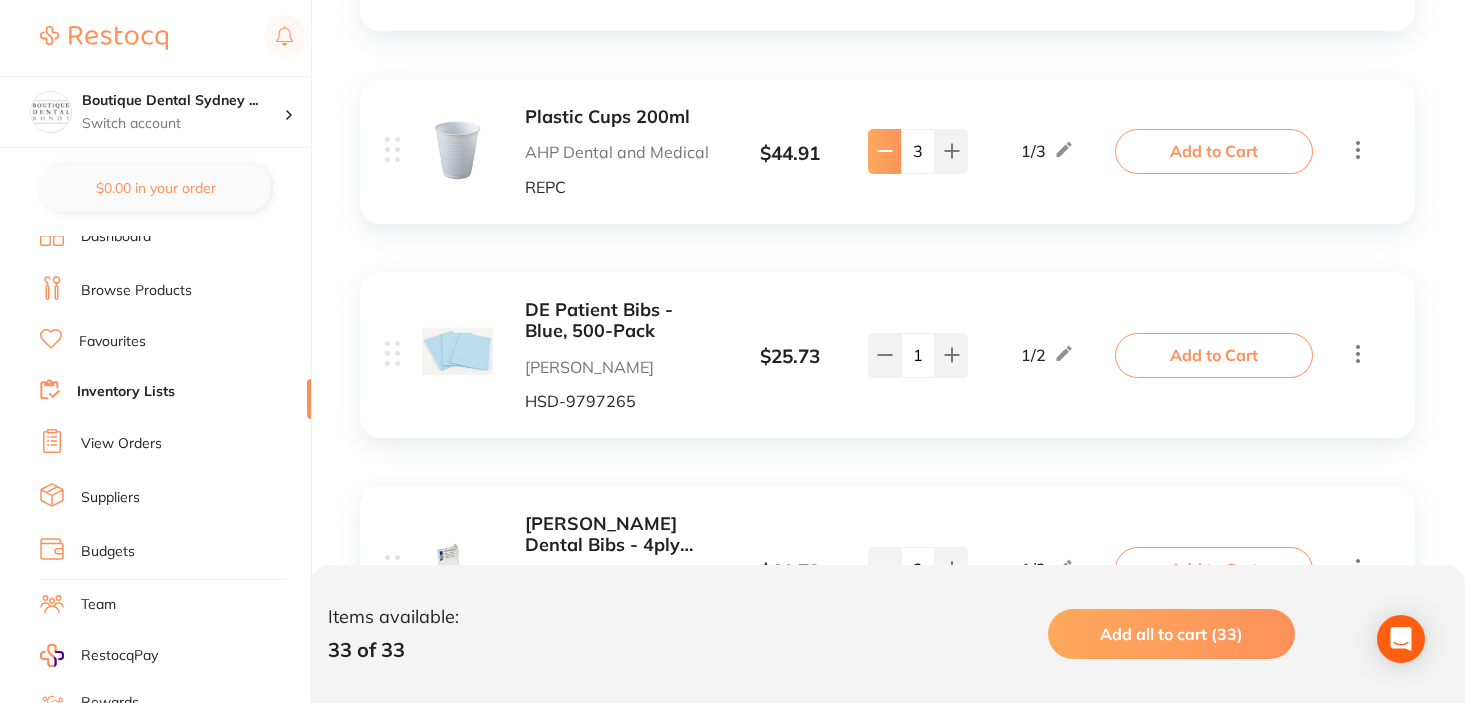 click at bounding box center [884, -2003] 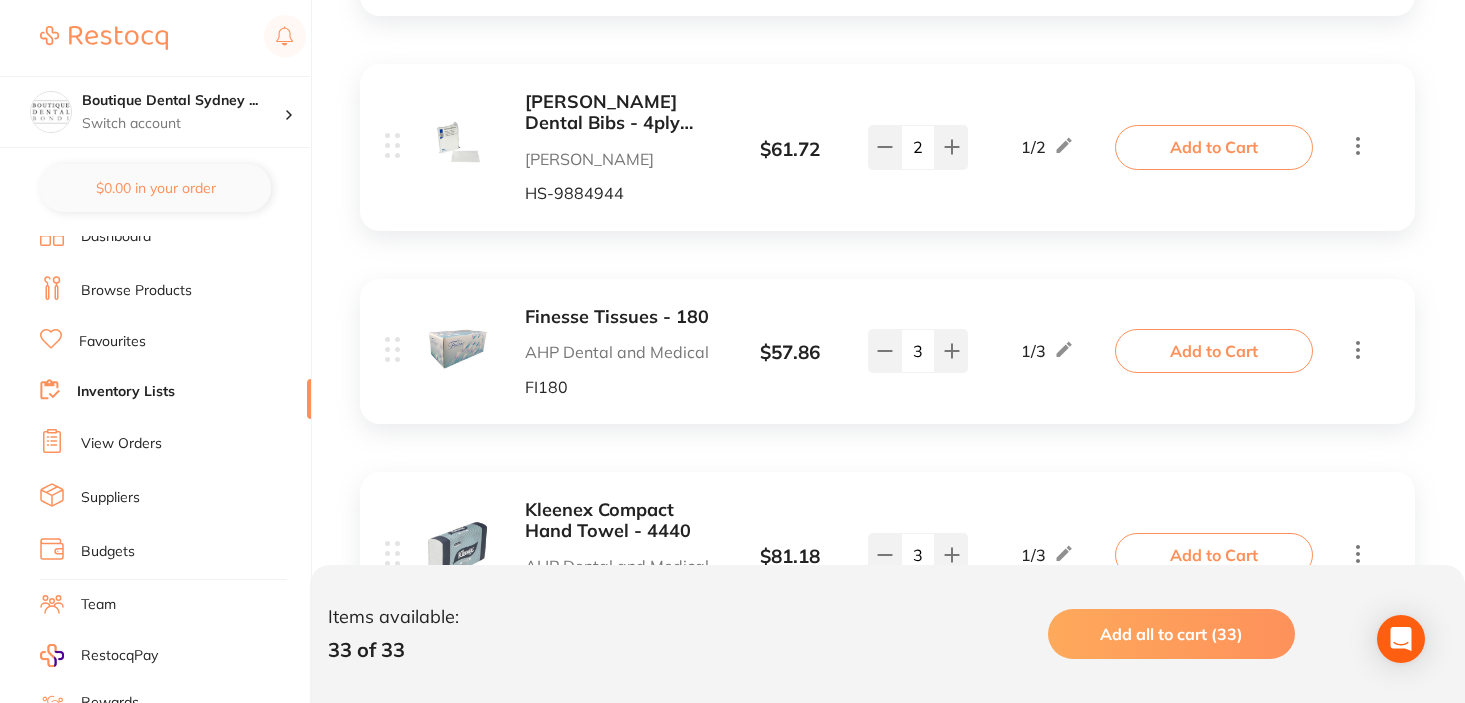 scroll, scrollTop: 3129, scrollLeft: 0, axis: vertical 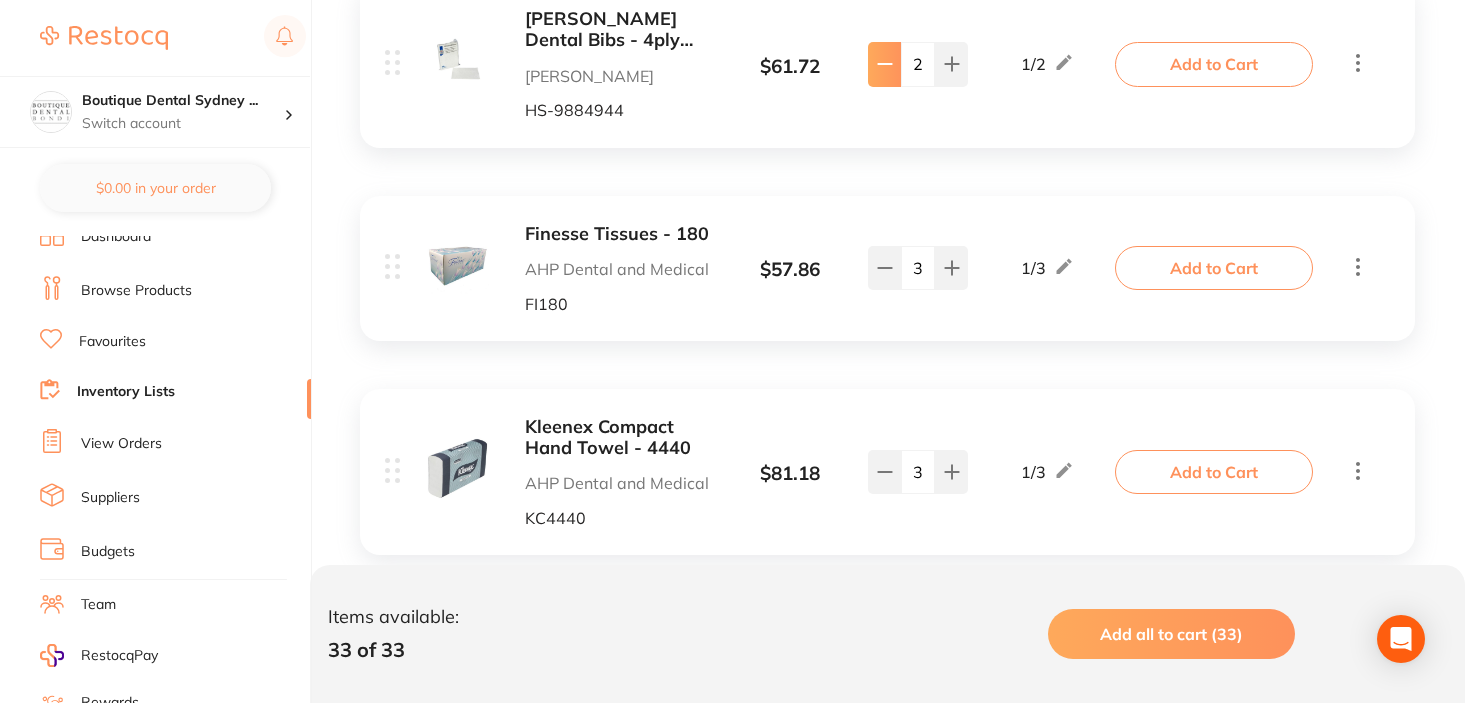 click at bounding box center [884, -2508] 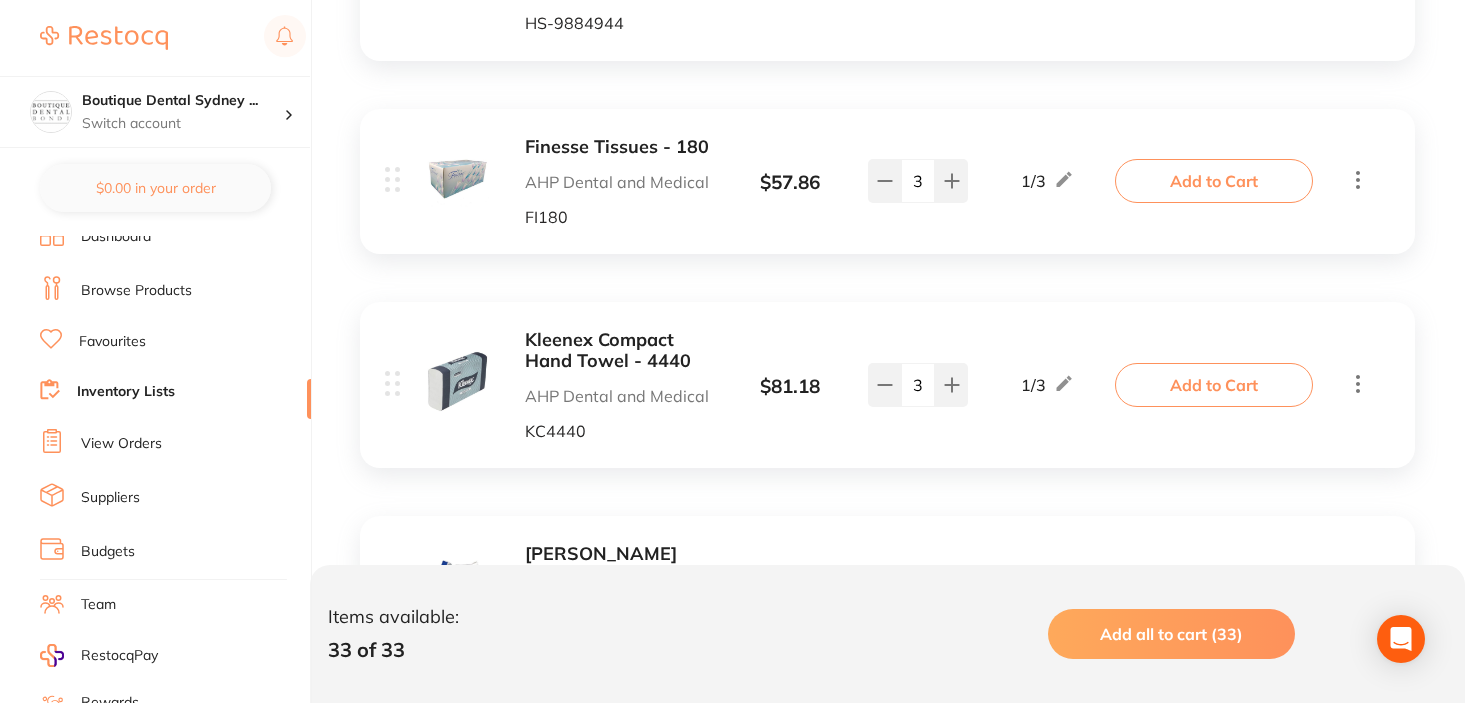 scroll, scrollTop: 3240, scrollLeft: 0, axis: vertical 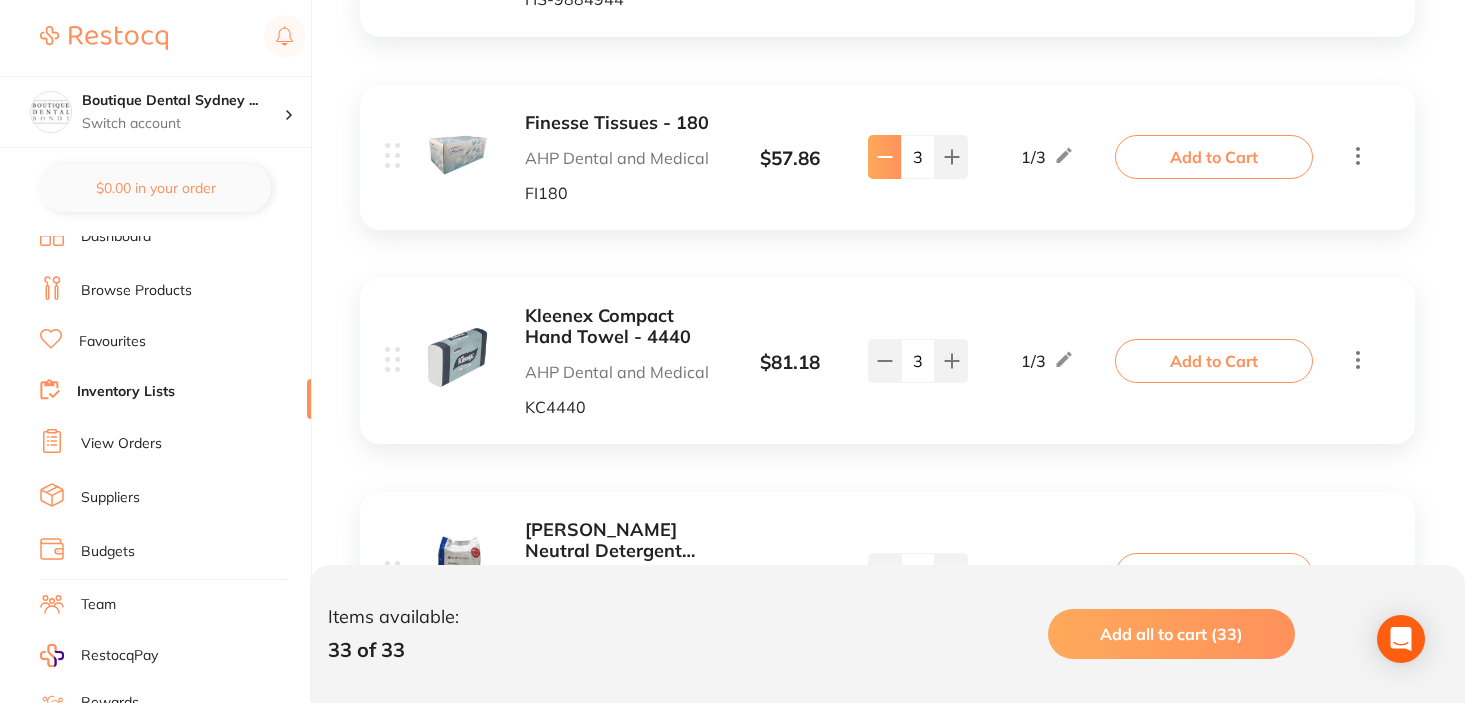click at bounding box center [884, -2619] 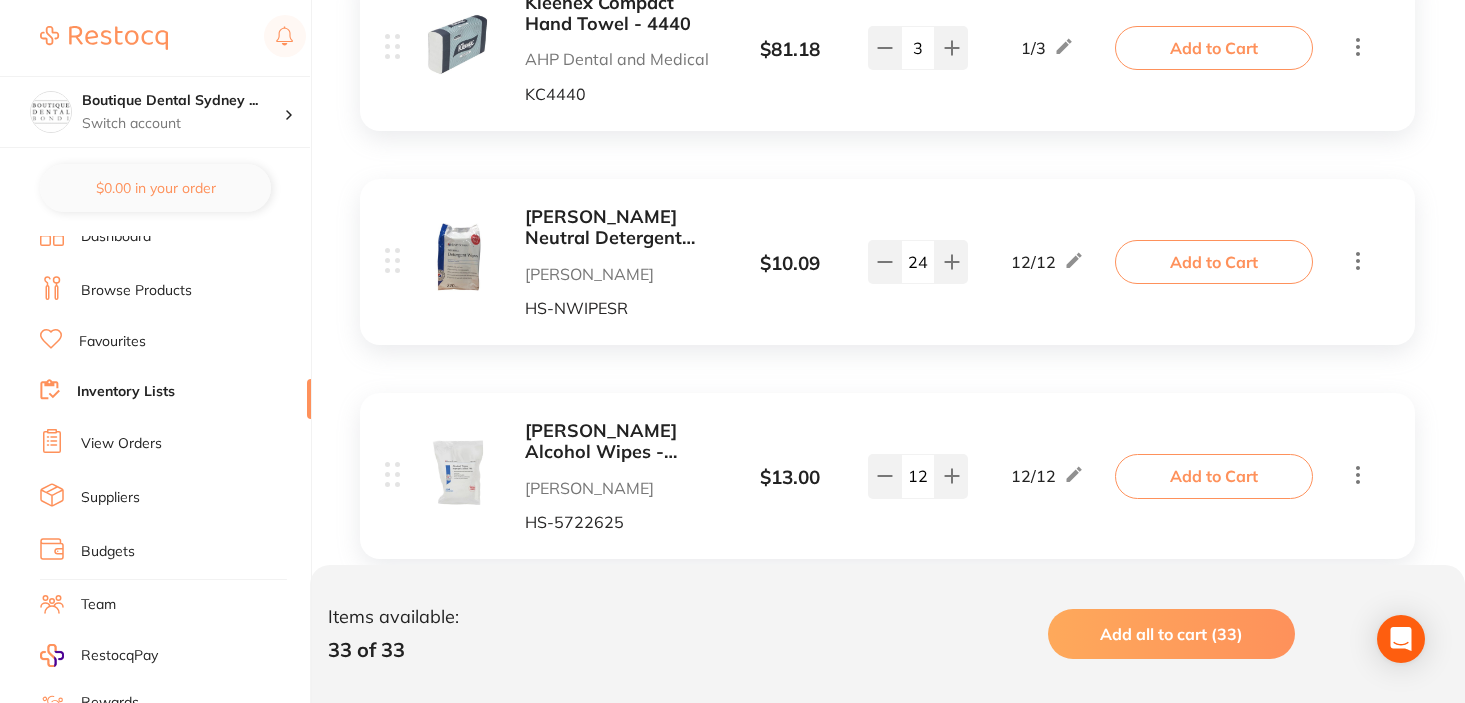 scroll, scrollTop: 3552, scrollLeft: 0, axis: vertical 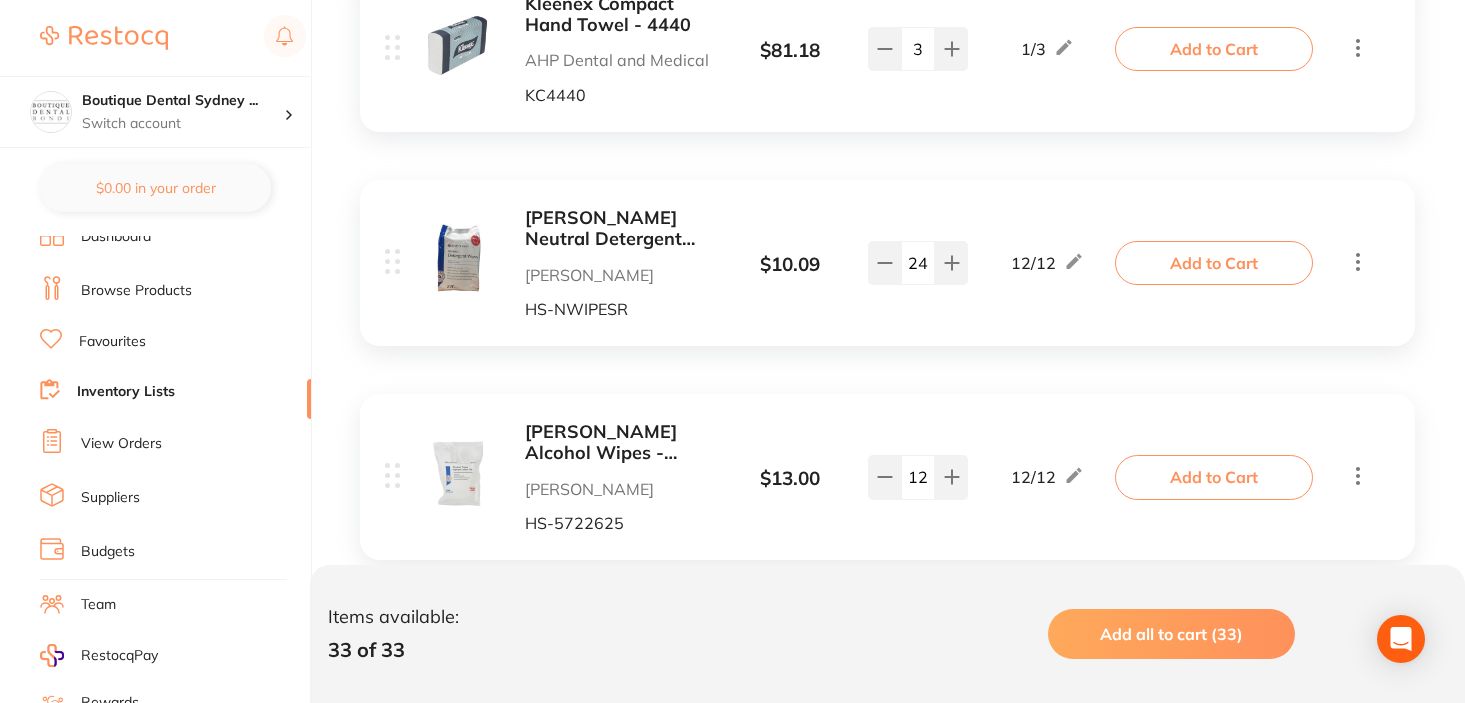 drag, startPoint x: 929, startPoint y: 260, endPoint x: 916, endPoint y: 260, distance: 13 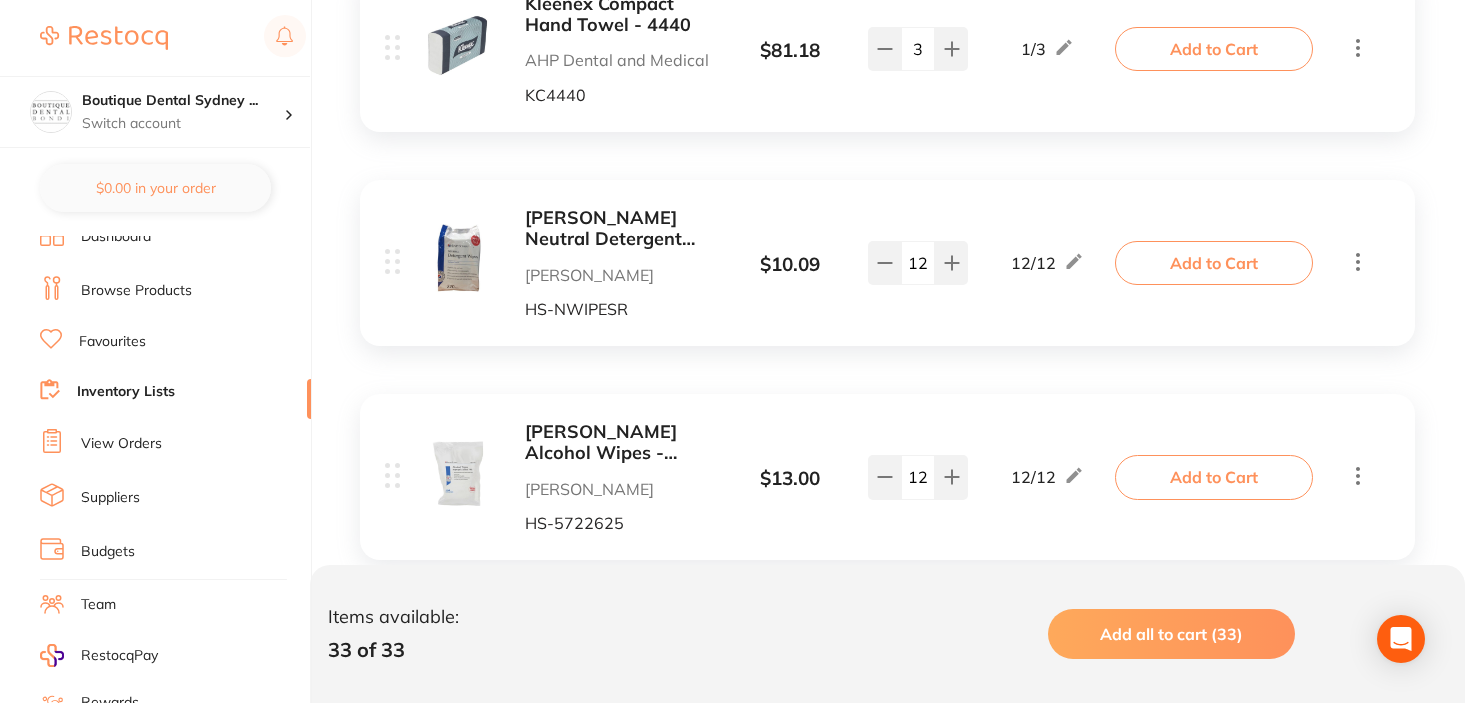 type on "12" 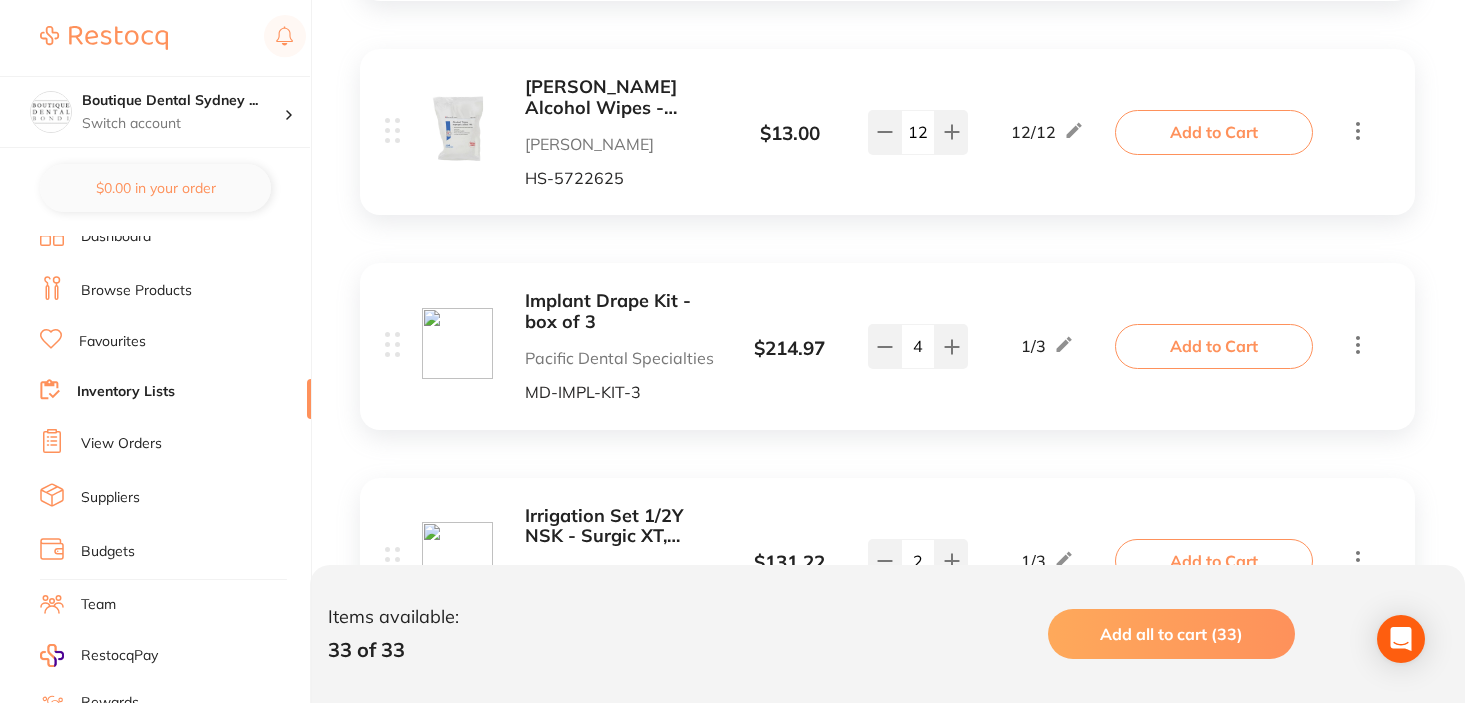 scroll, scrollTop: 3895, scrollLeft: 0, axis: vertical 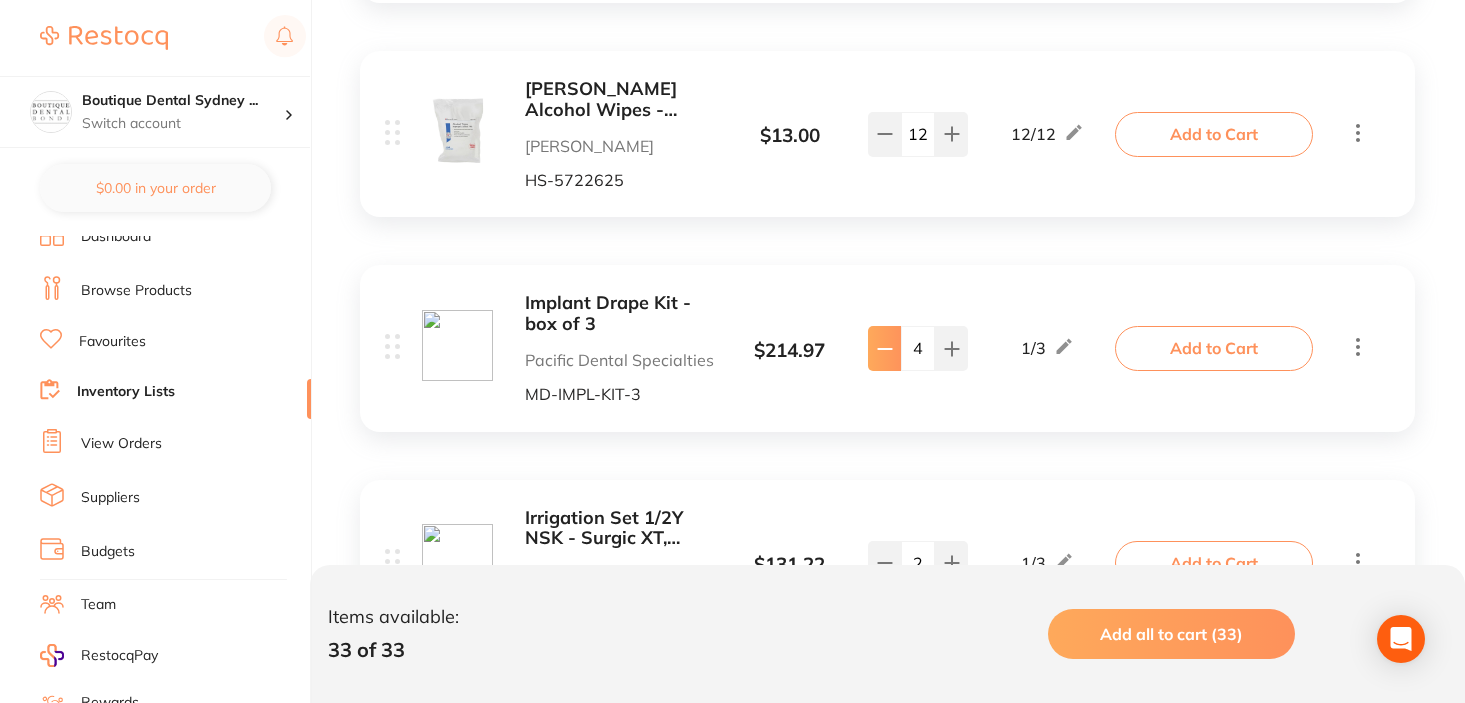 click 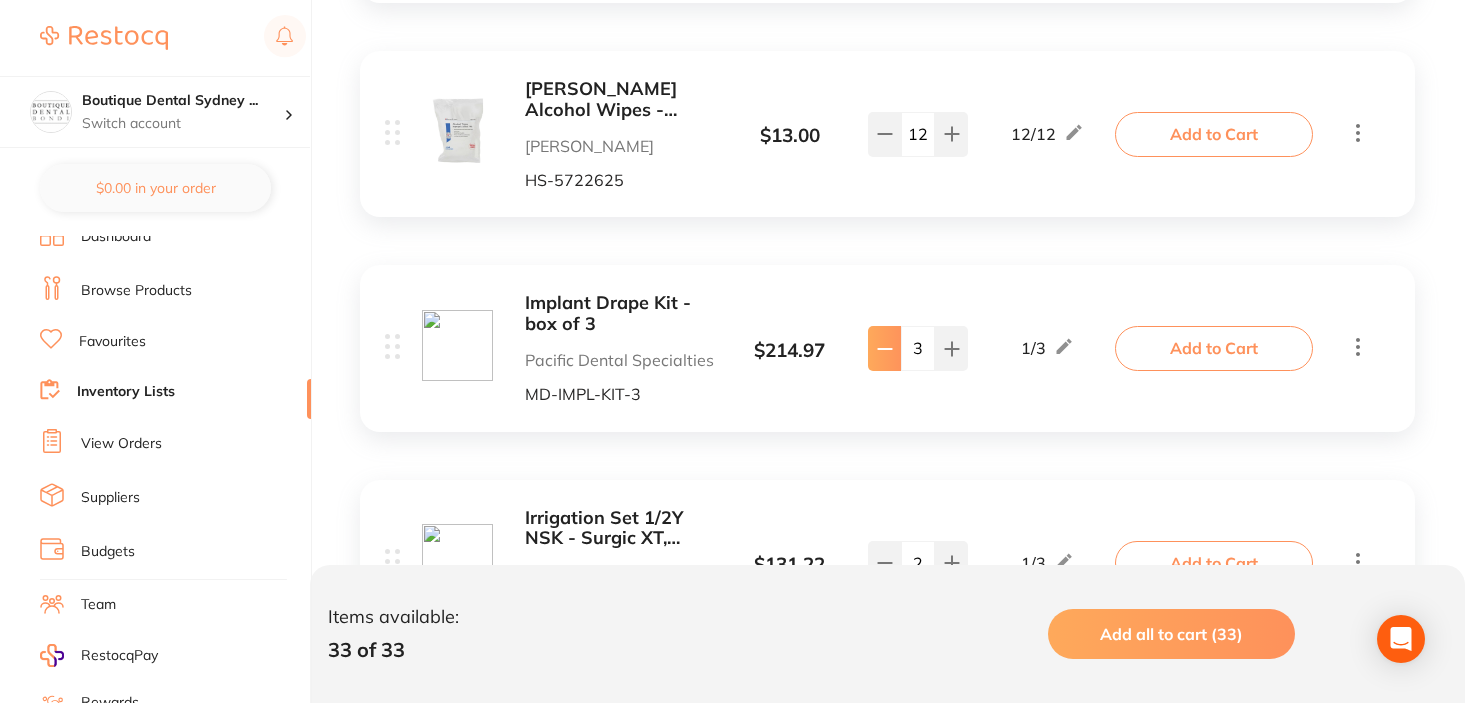 click 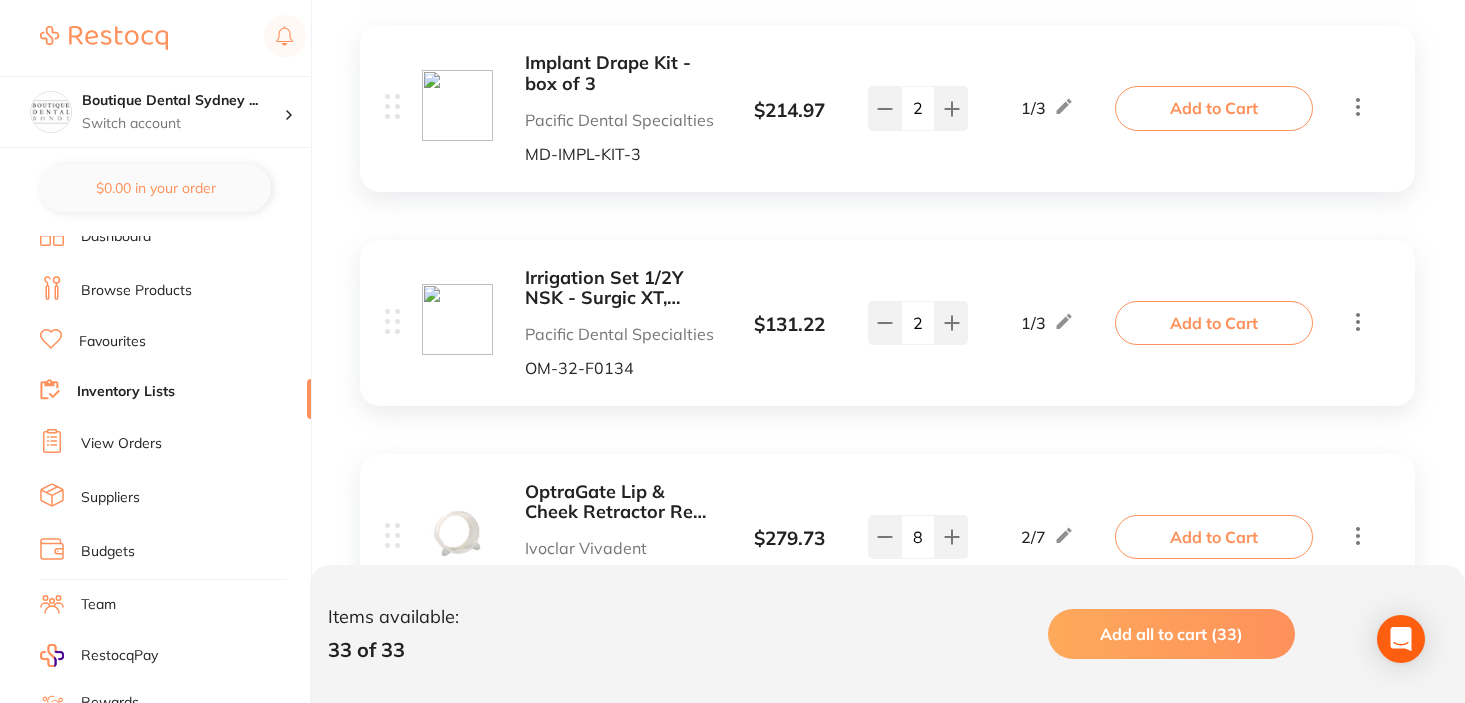 scroll, scrollTop: 4143, scrollLeft: 0, axis: vertical 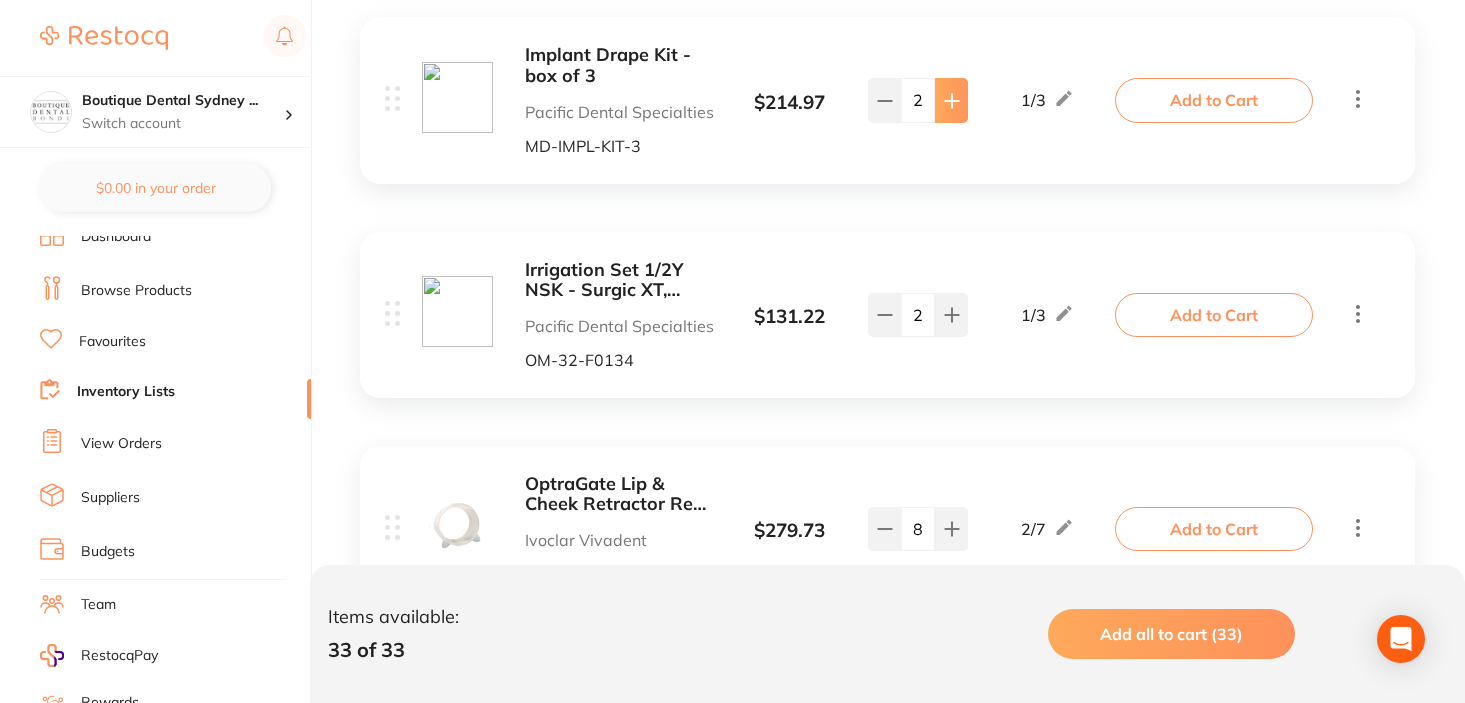 click at bounding box center (951, -3522) 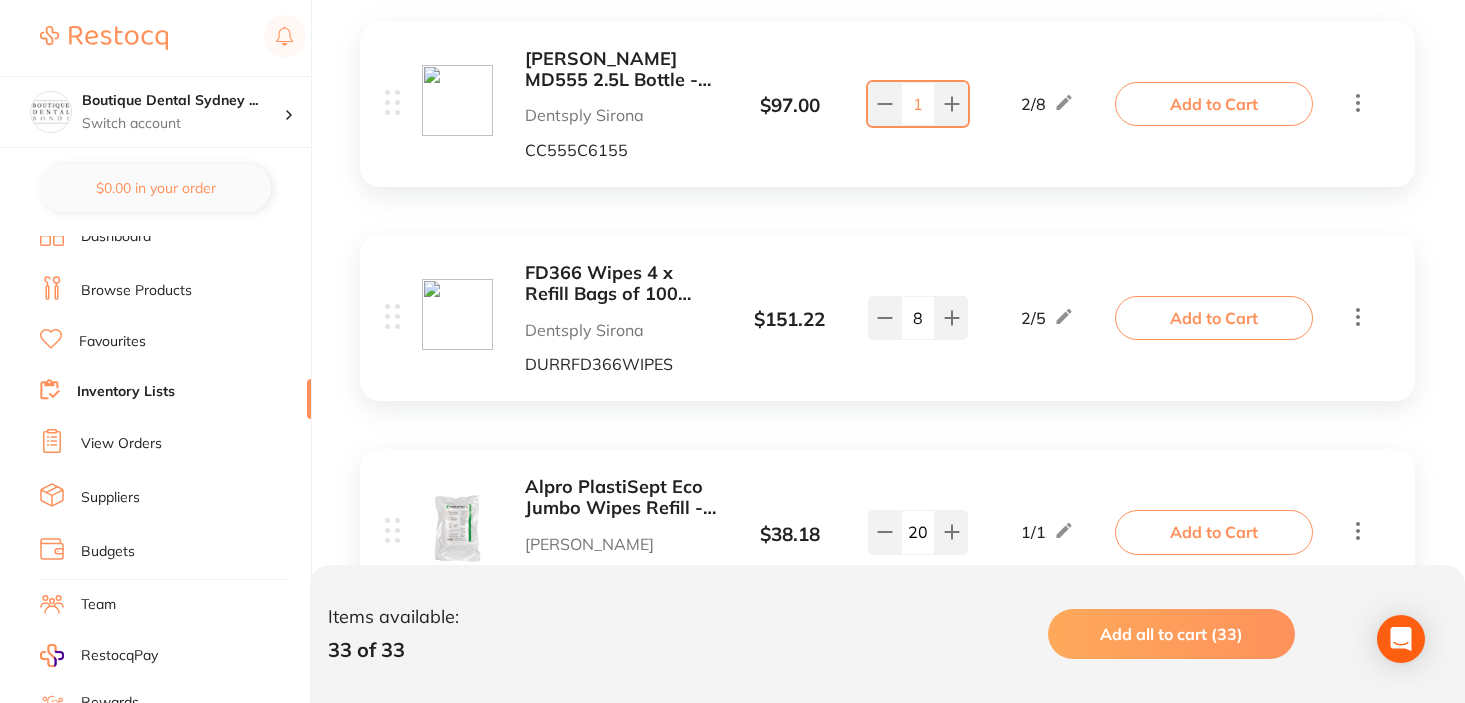 scroll, scrollTop: 6283, scrollLeft: 0, axis: vertical 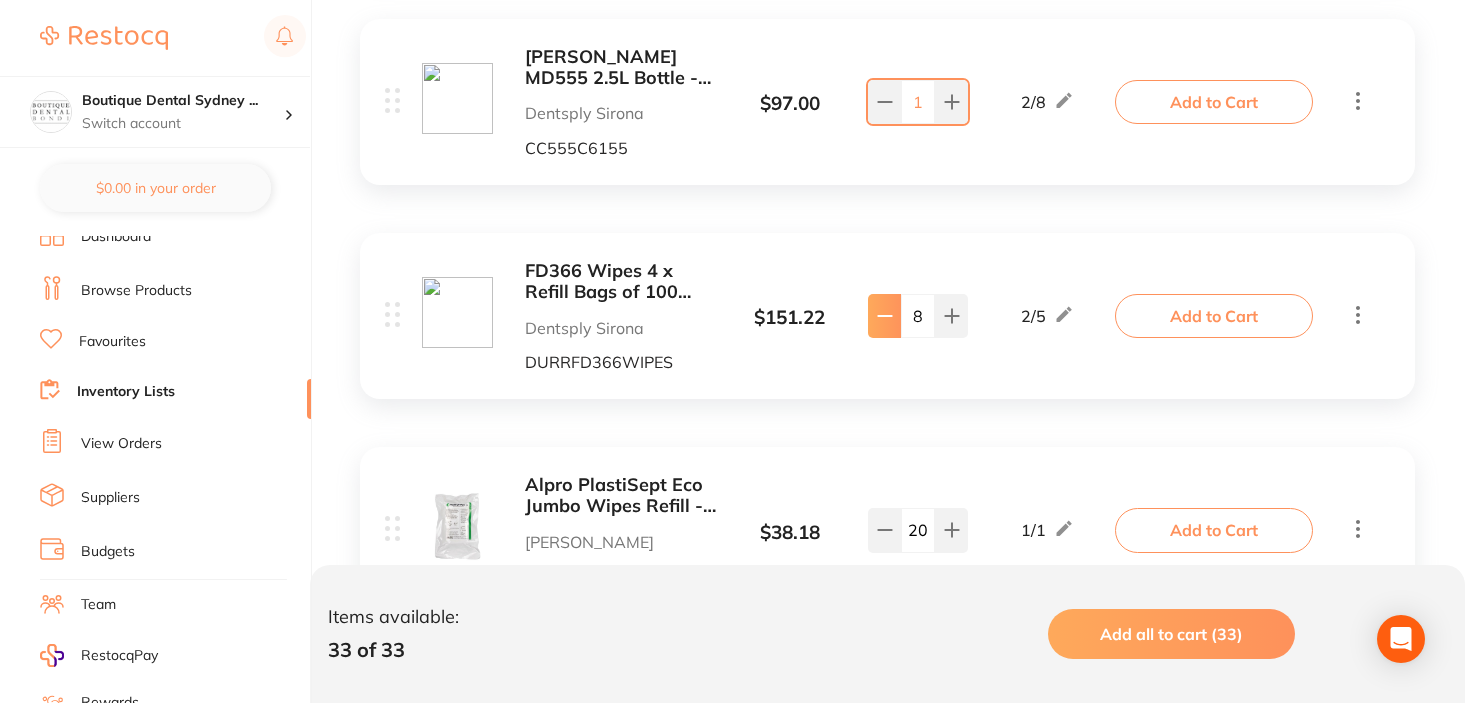 click 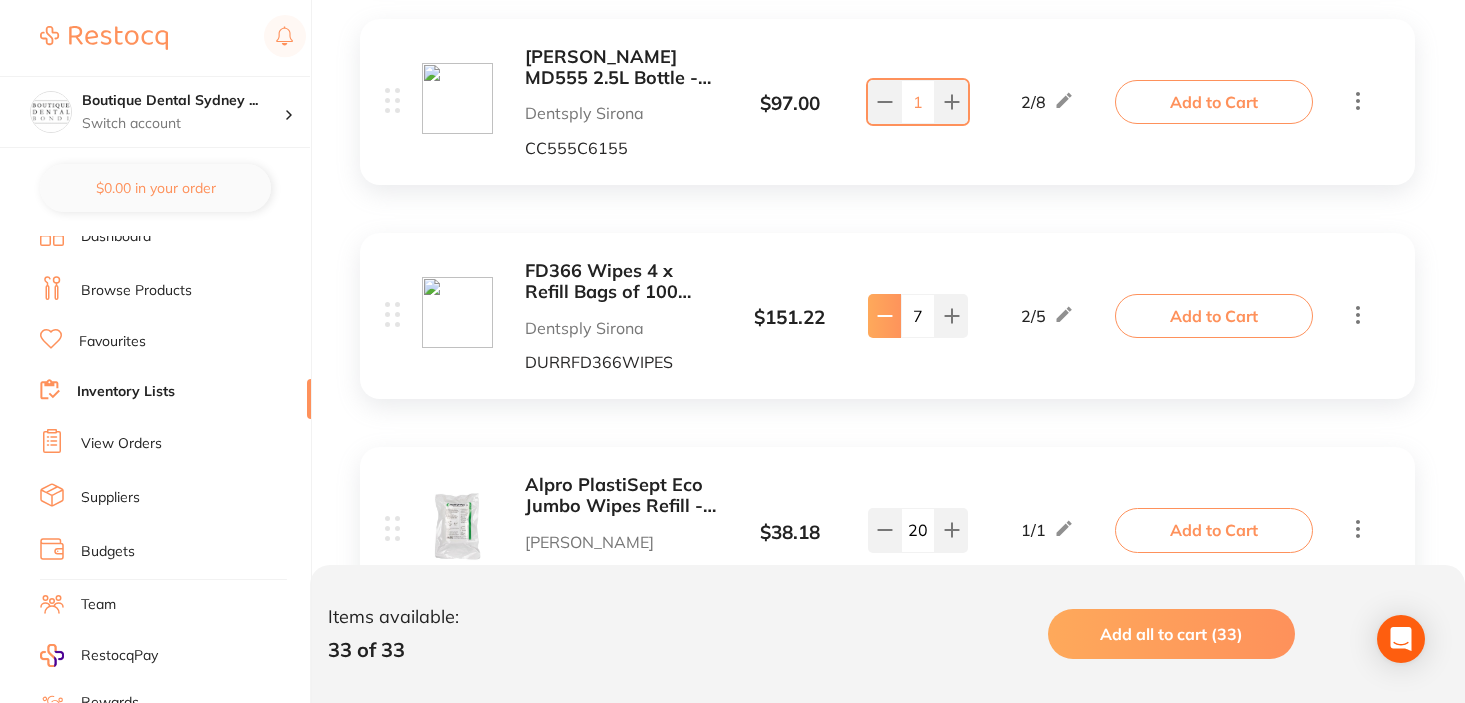 click 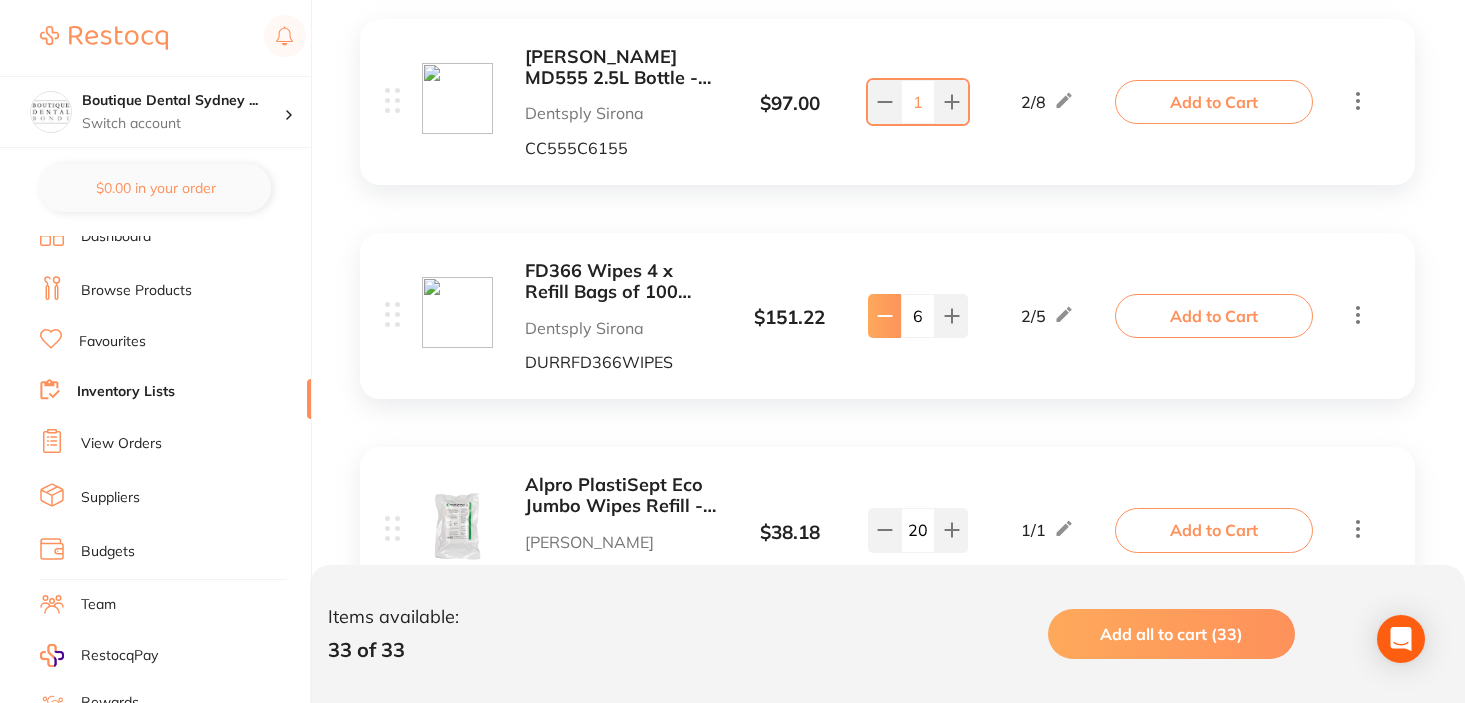 click 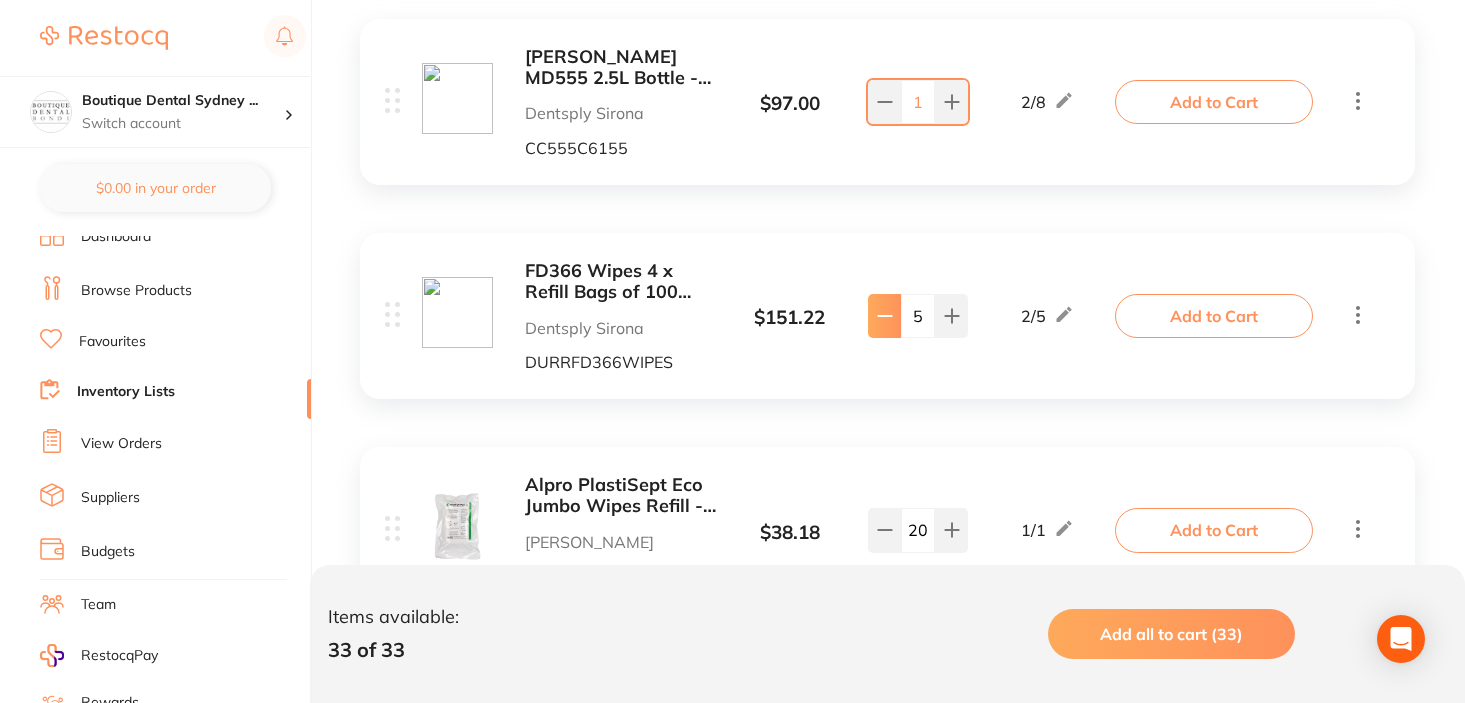 click 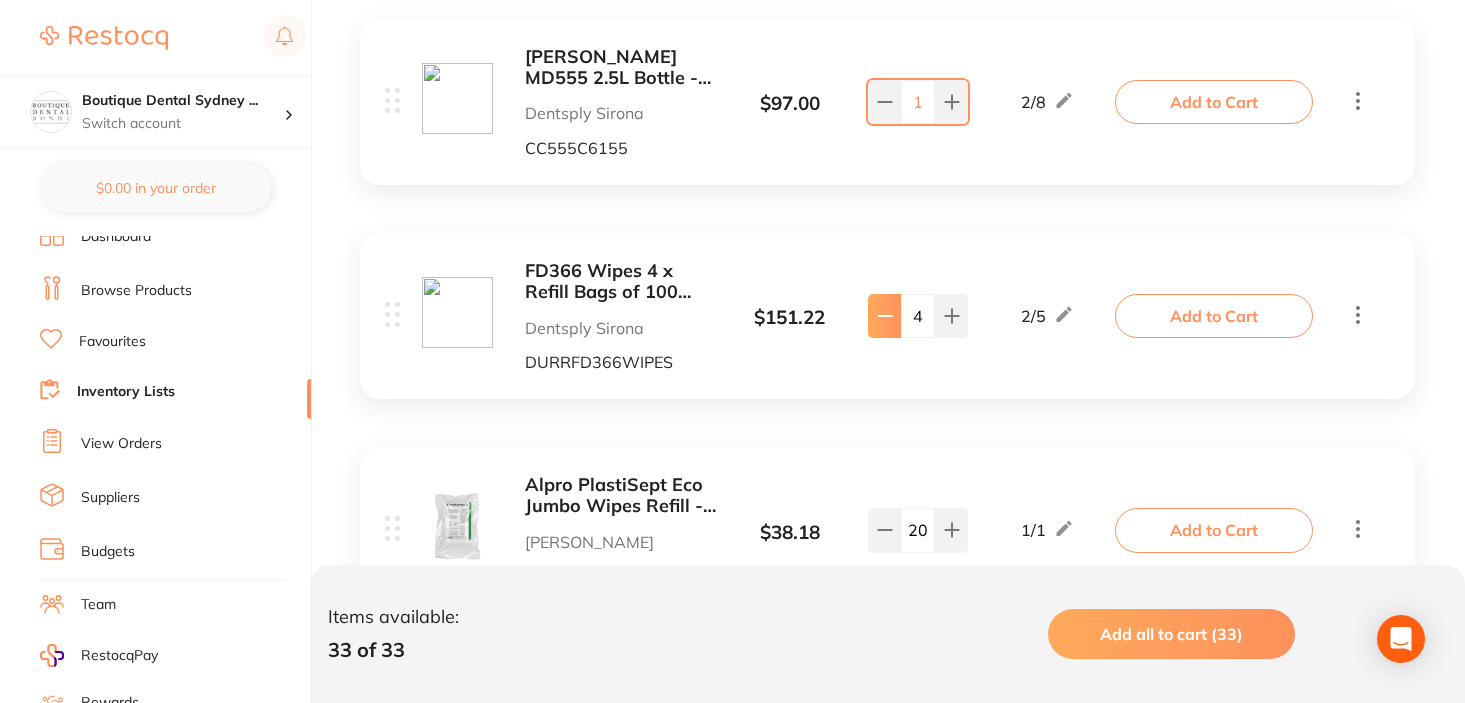 click 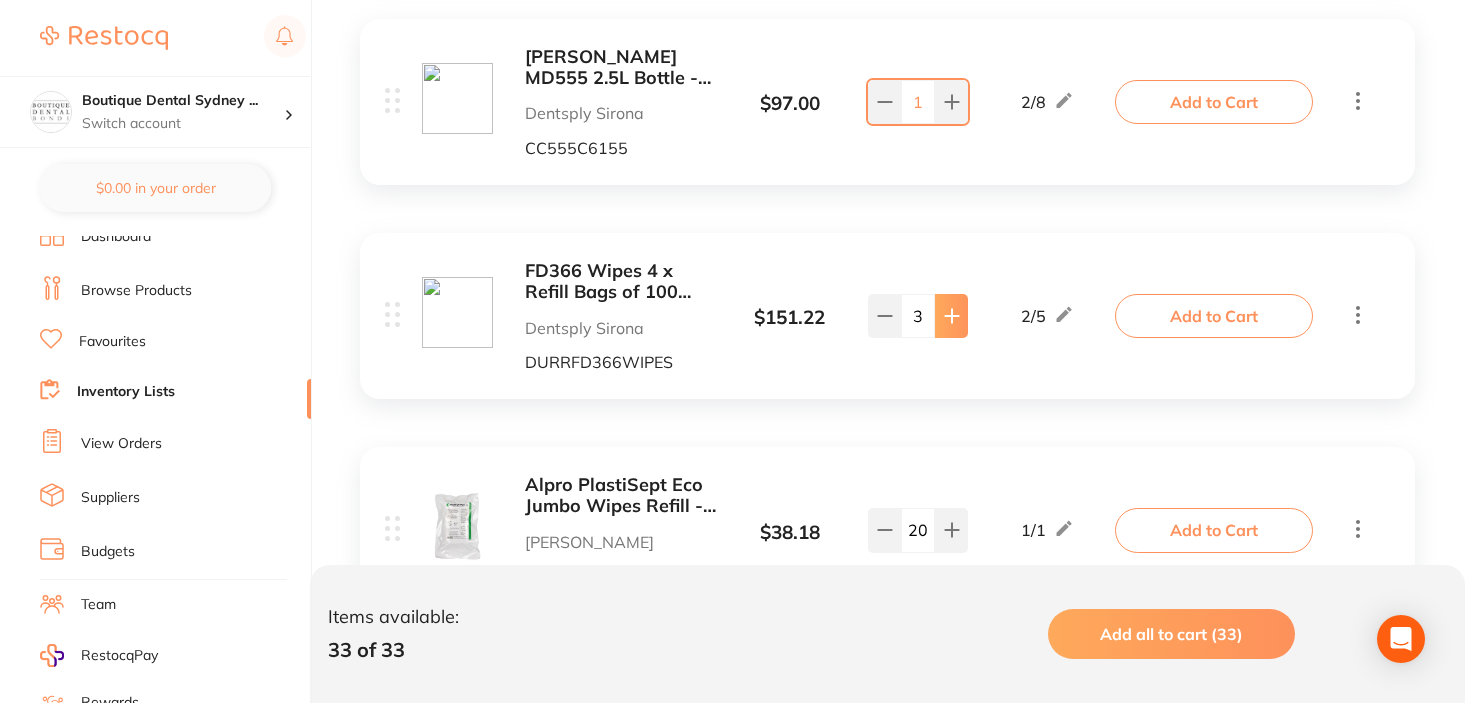 click at bounding box center (951, -5662) 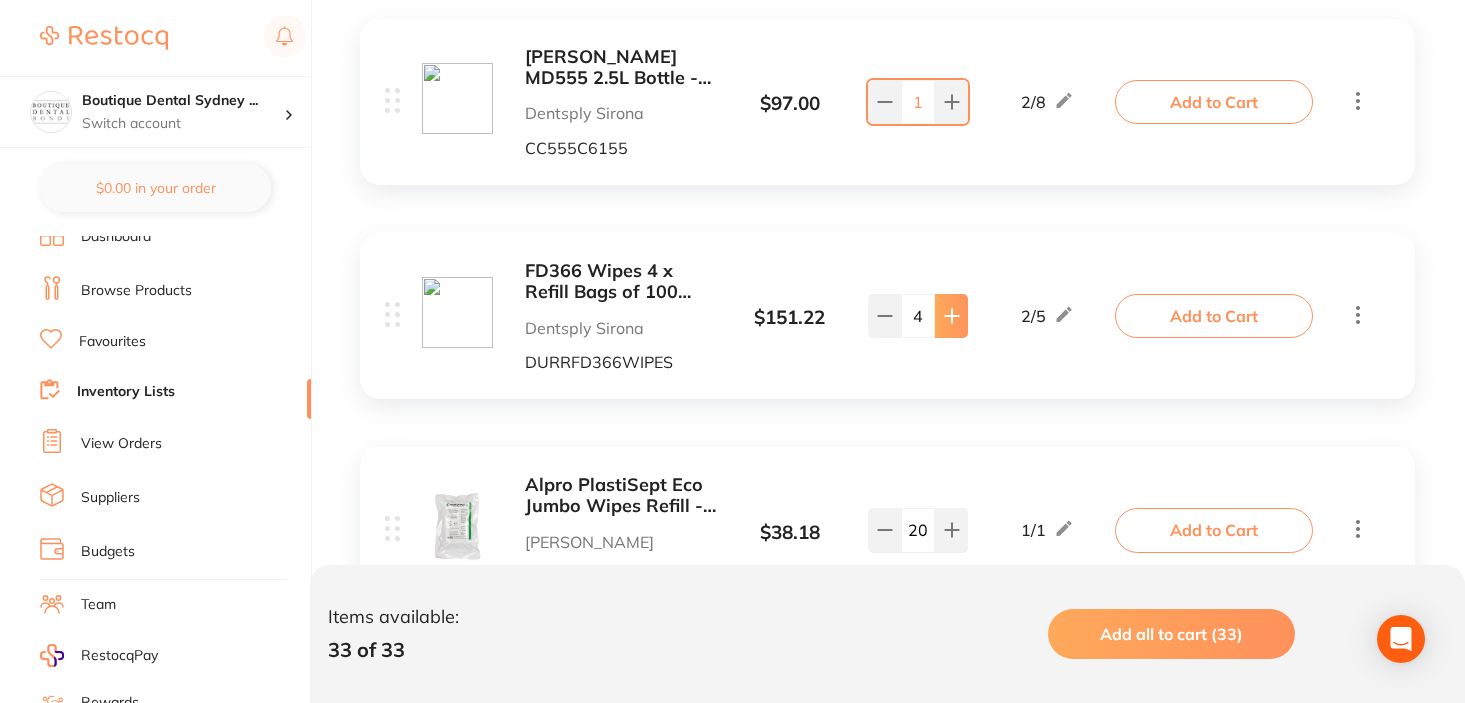 click 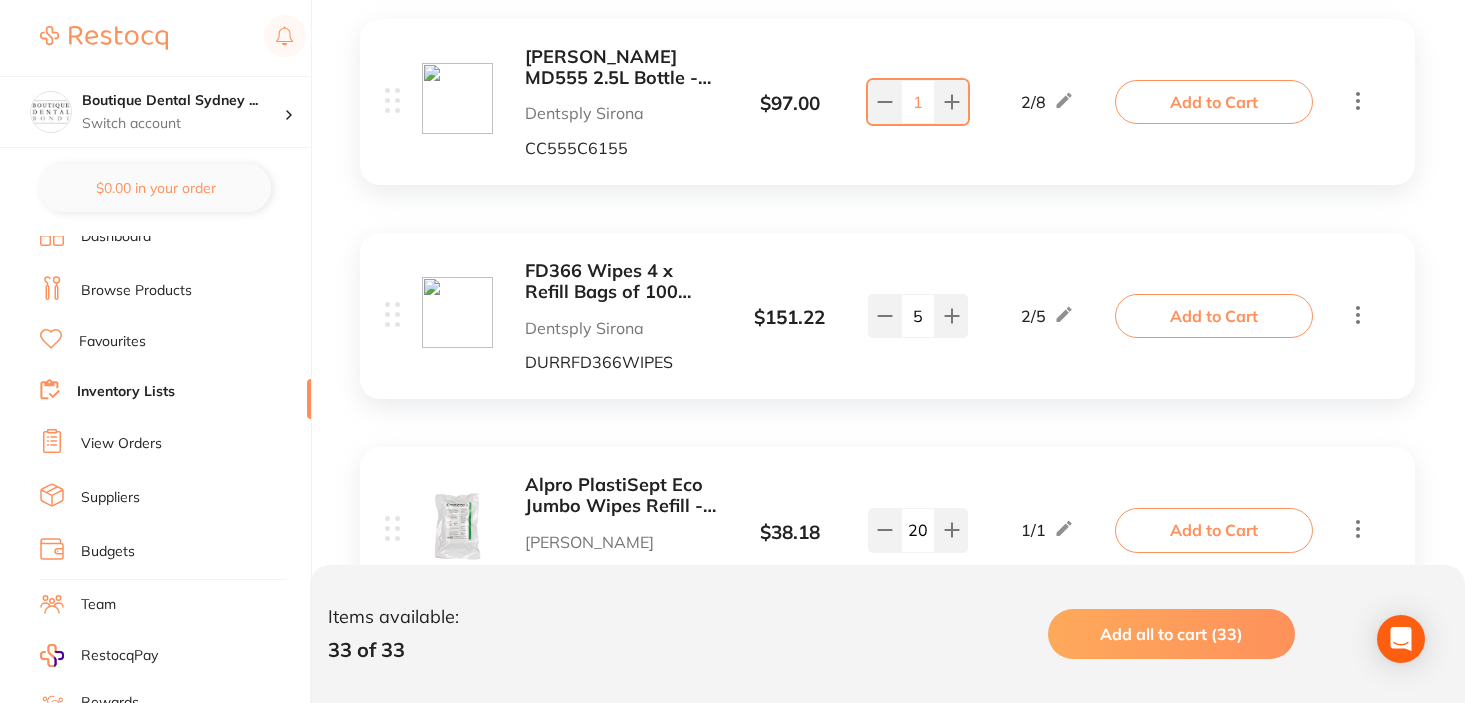 scroll, scrollTop: 6490, scrollLeft: 0, axis: vertical 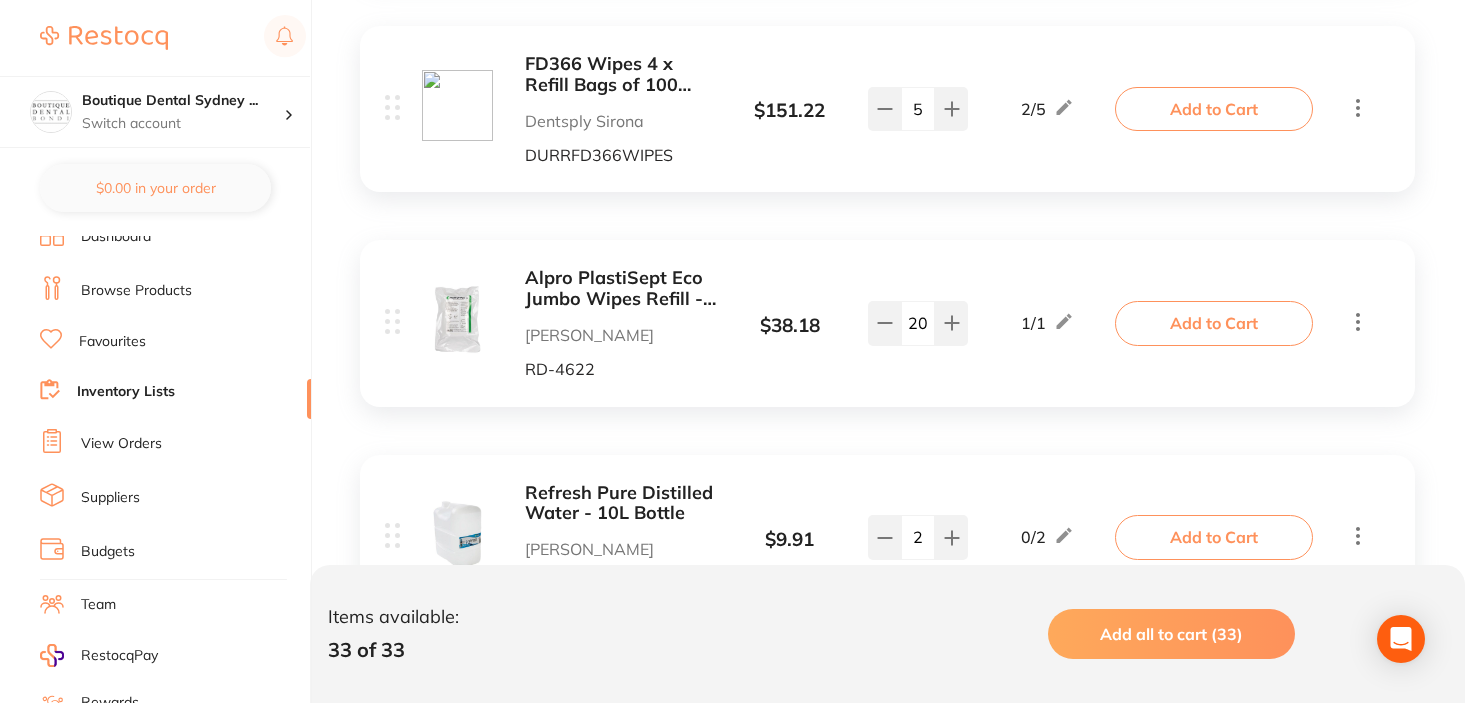 click on "20" at bounding box center (918, 323) 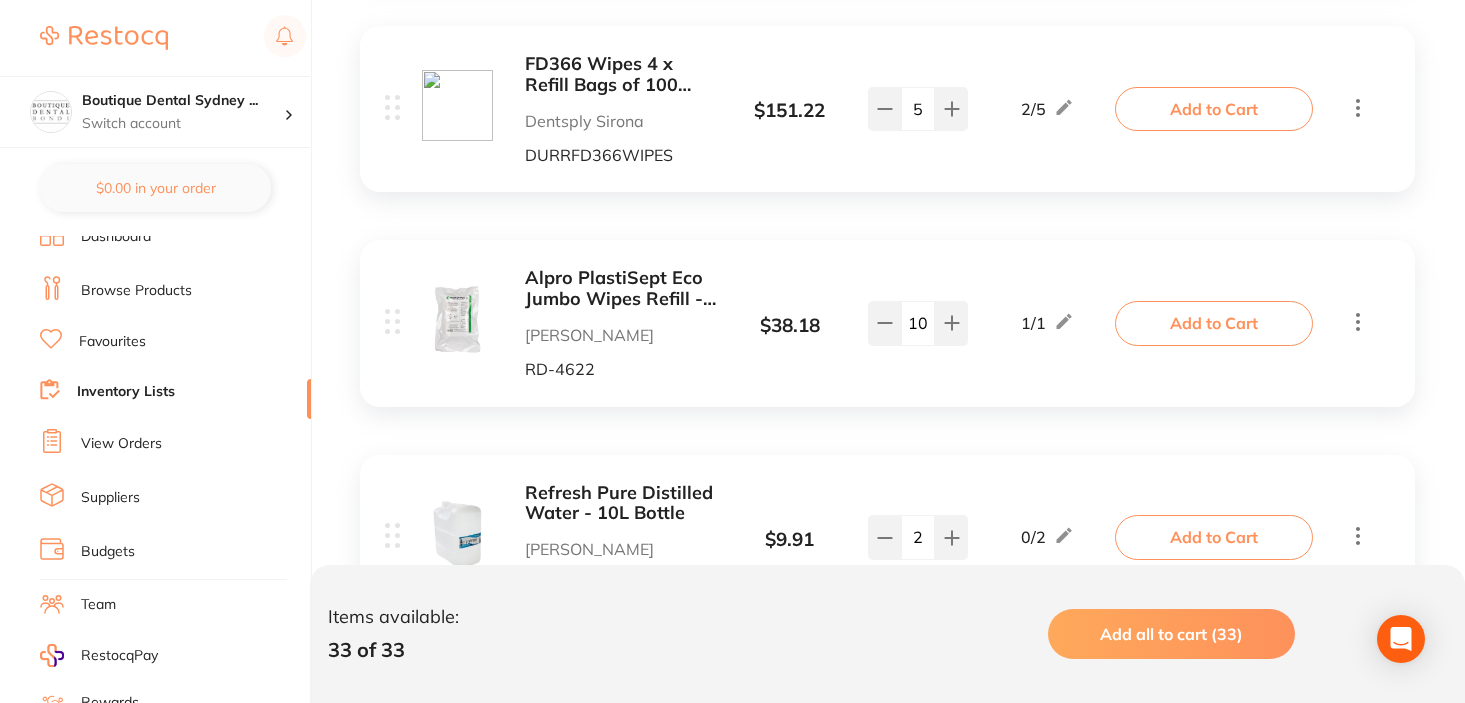 type on "10" 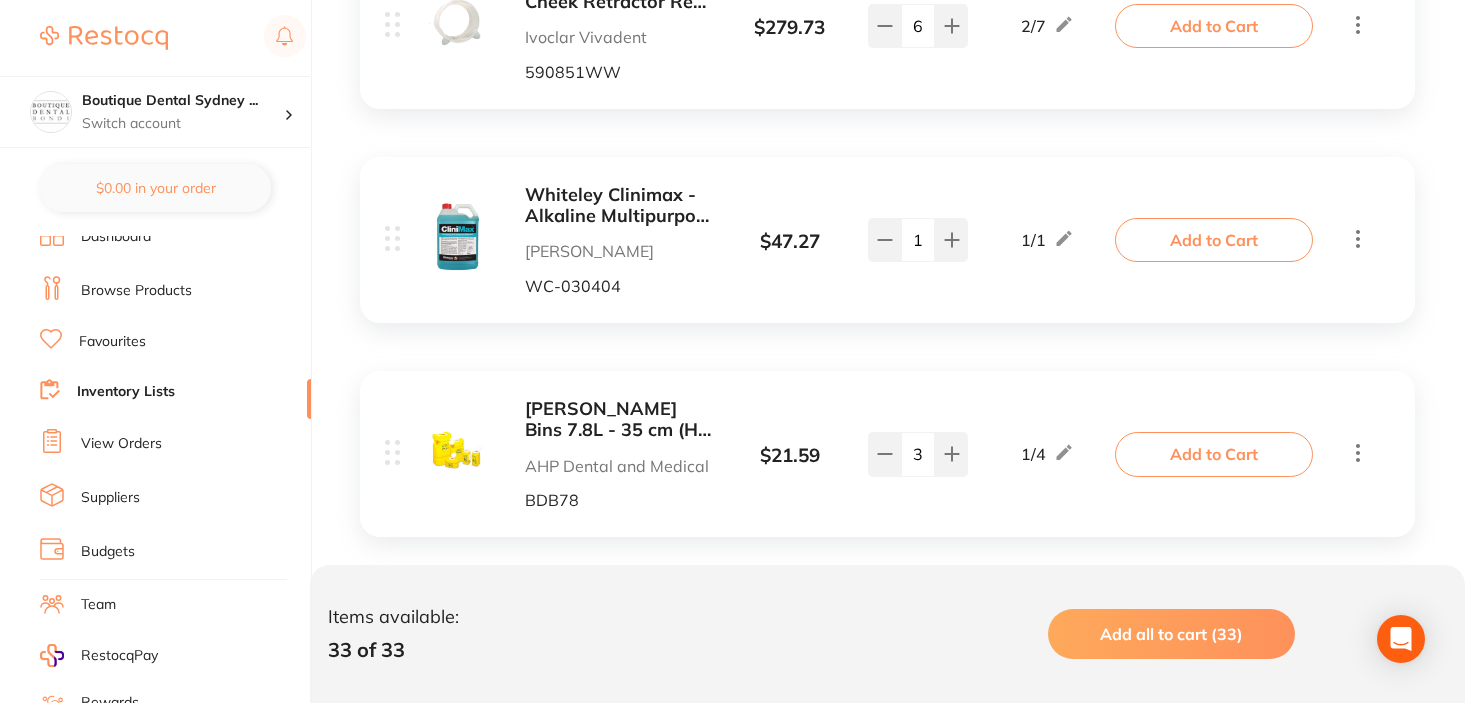 scroll, scrollTop: 4857, scrollLeft: 0, axis: vertical 